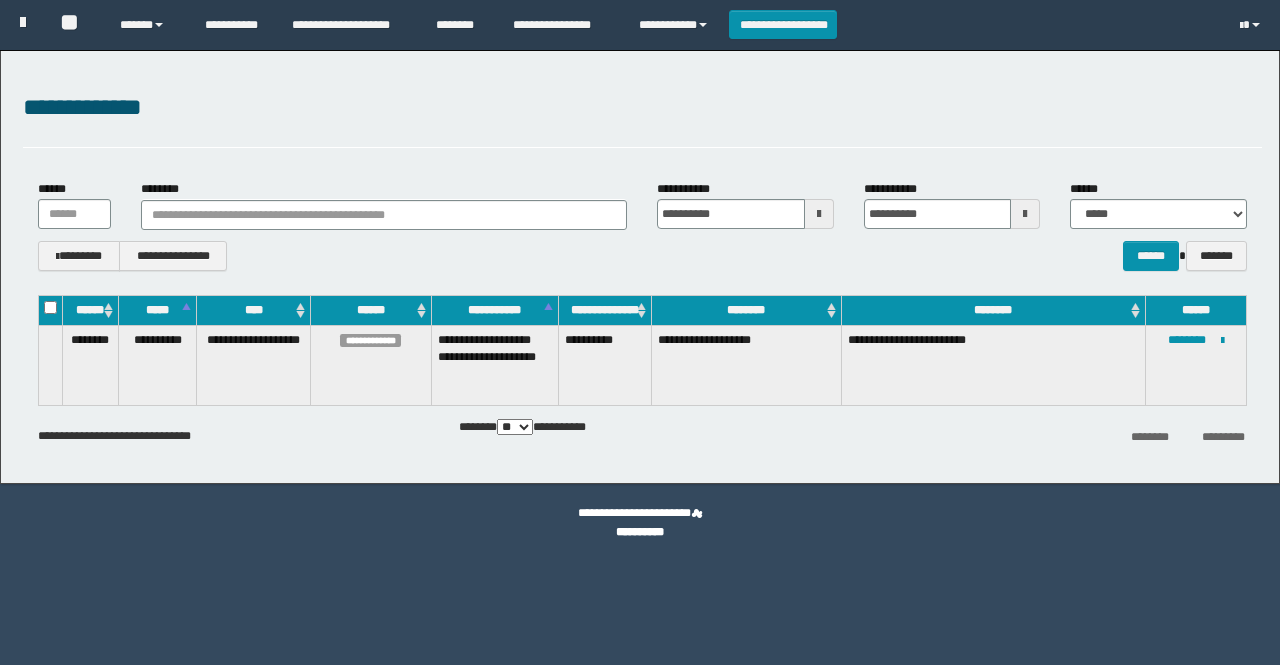 scroll, scrollTop: 0, scrollLeft: 0, axis: both 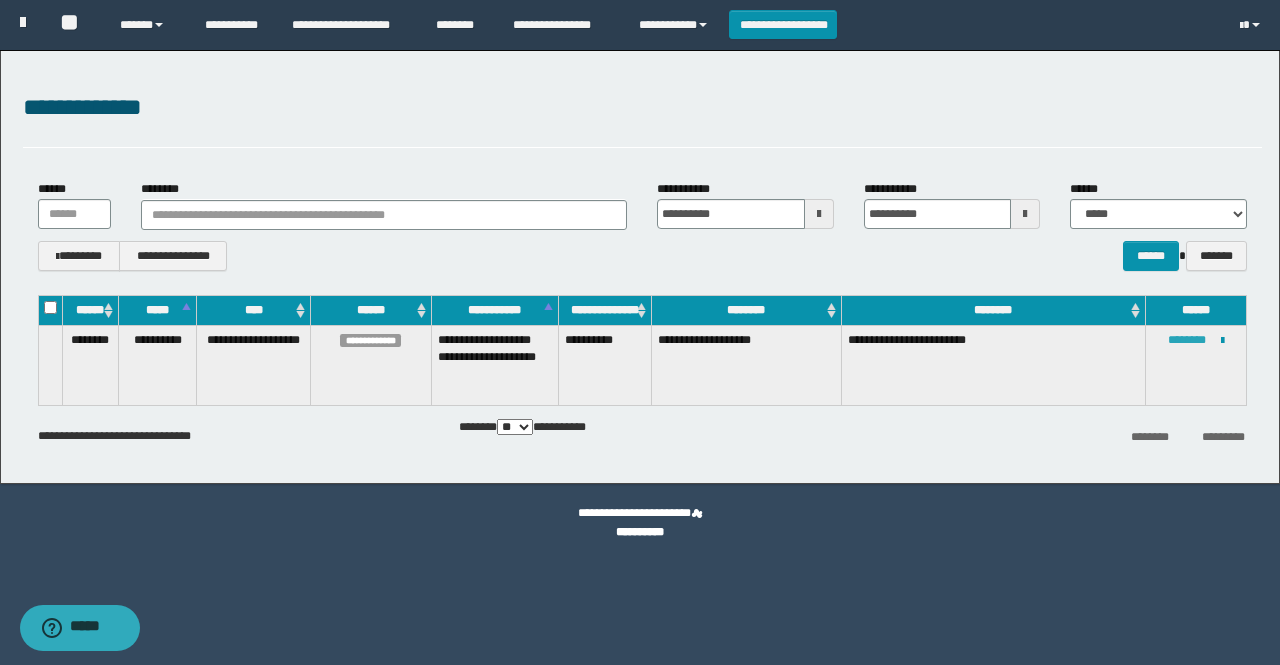 click on "********" at bounding box center (1187, 340) 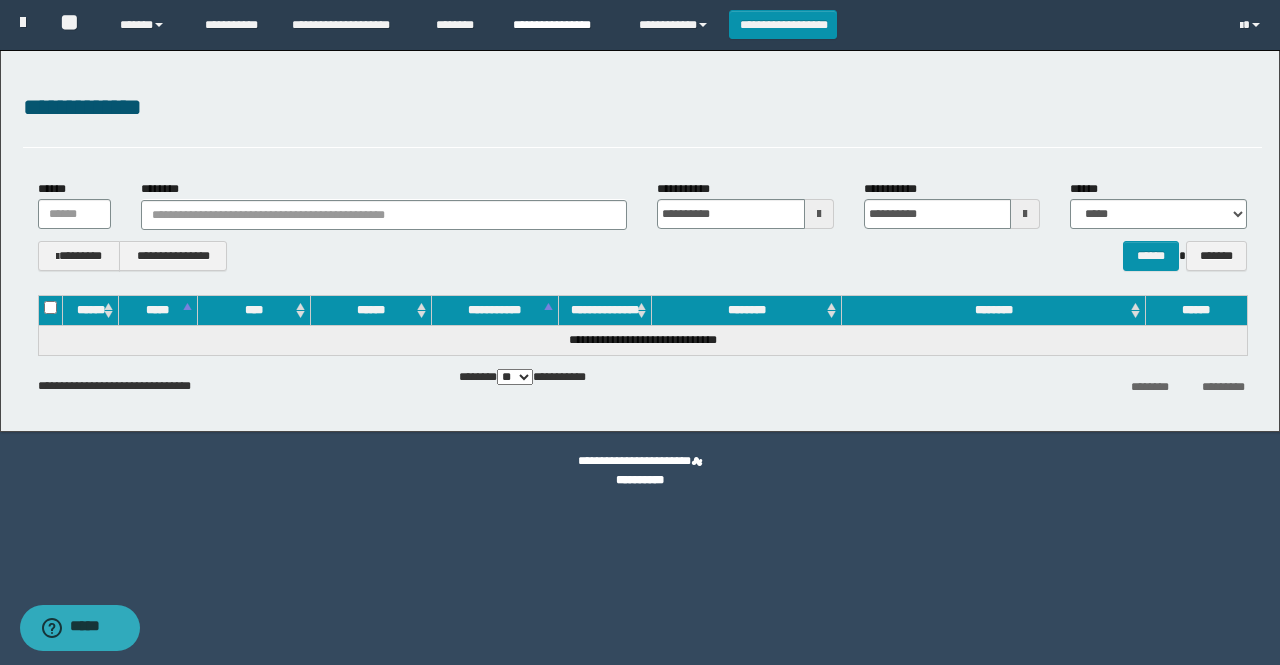 click on "**********" at bounding box center (561, 25) 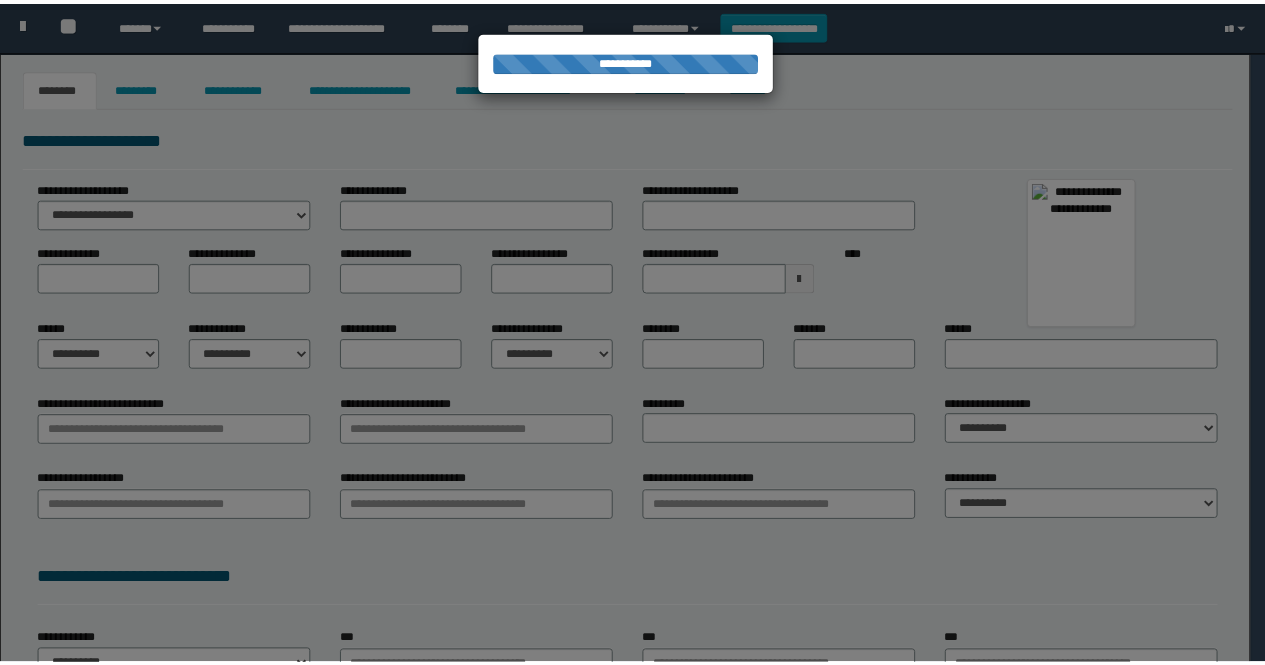 scroll, scrollTop: 0, scrollLeft: 0, axis: both 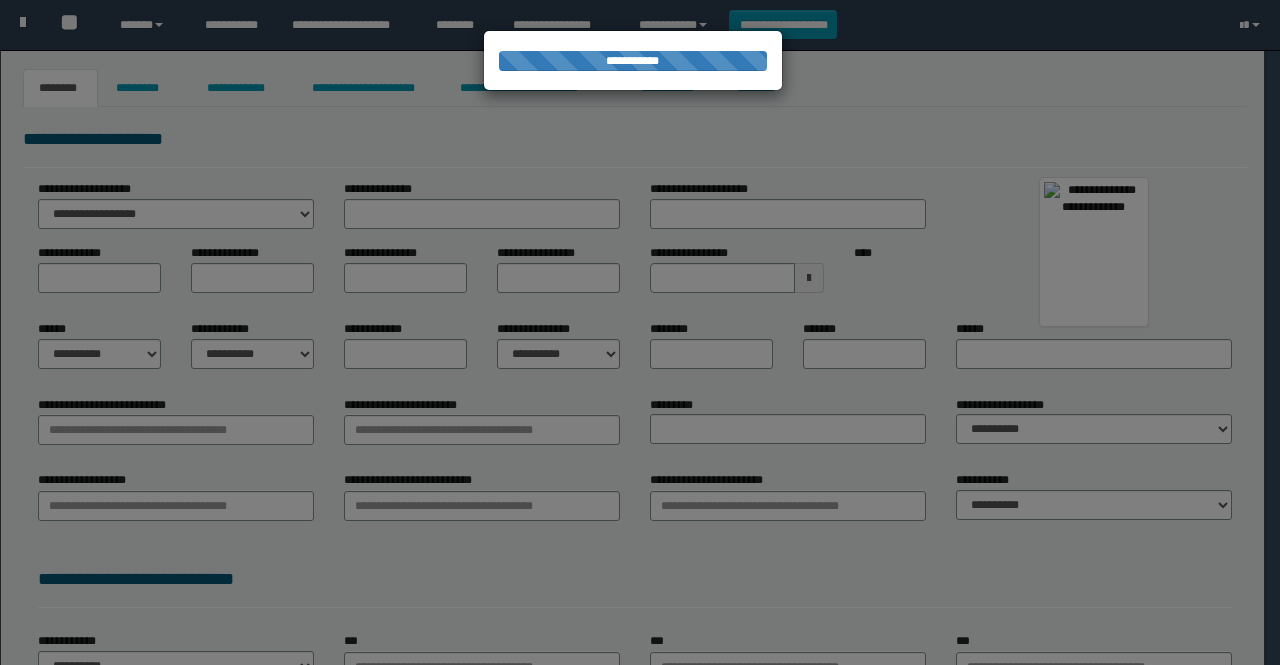 type on "********" 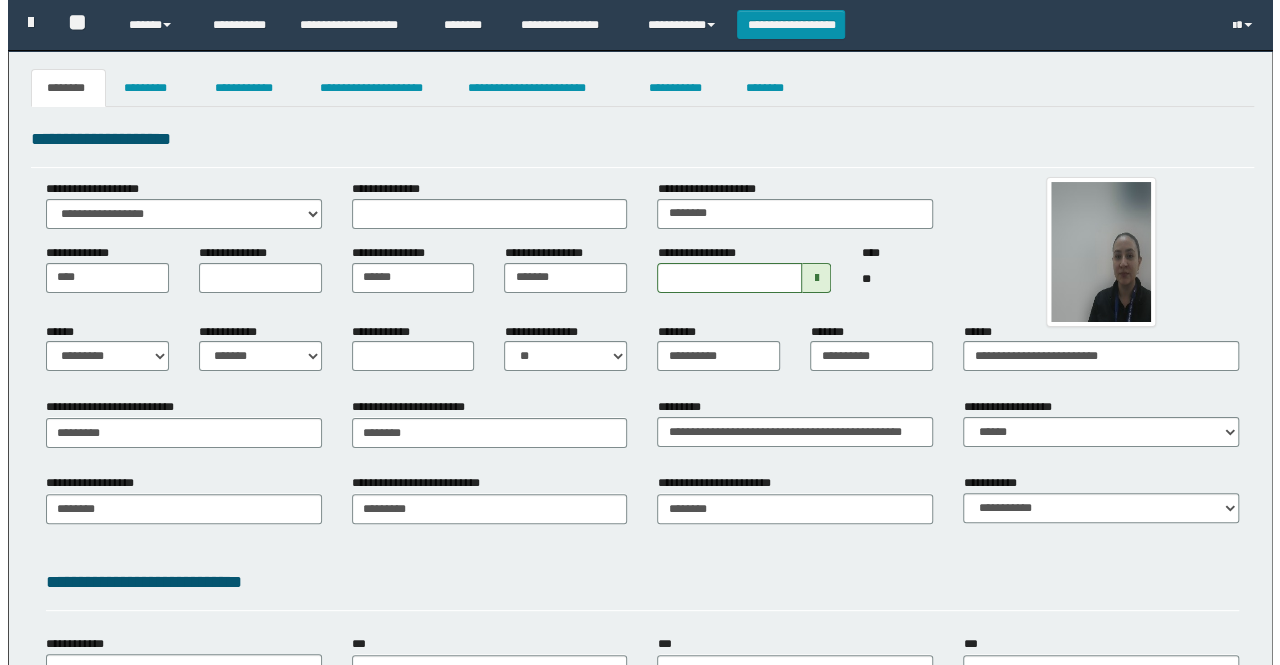 scroll, scrollTop: 0, scrollLeft: 0, axis: both 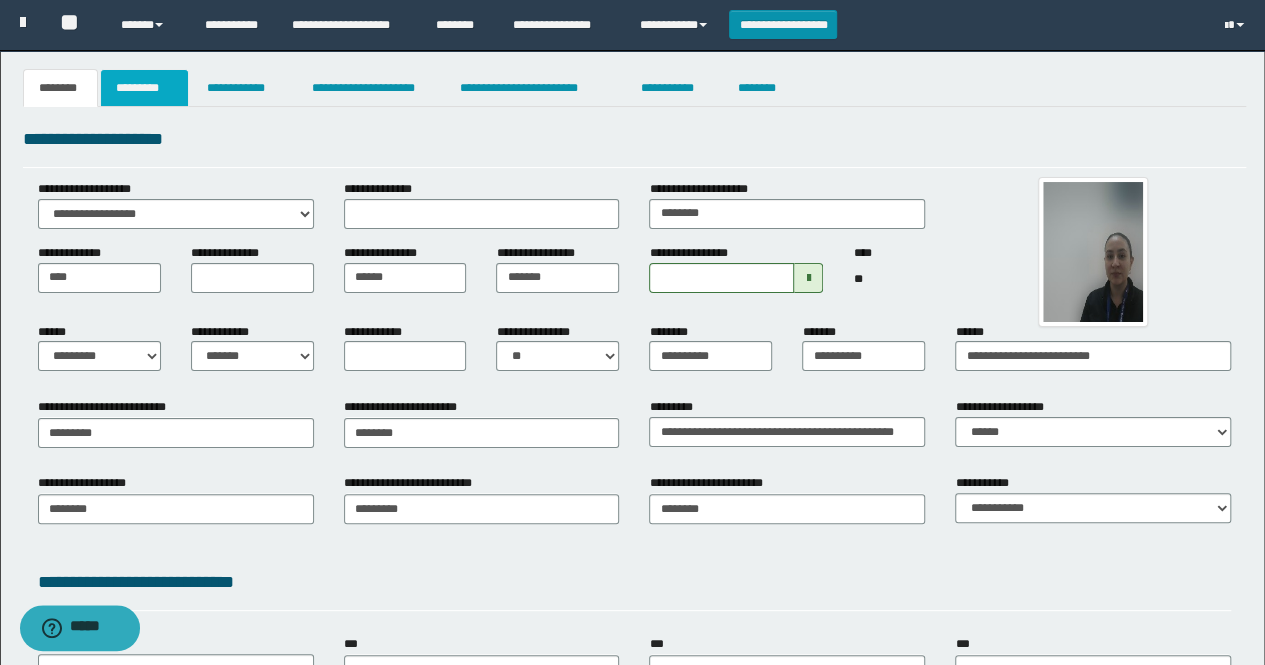click on "*********" at bounding box center (144, 88) 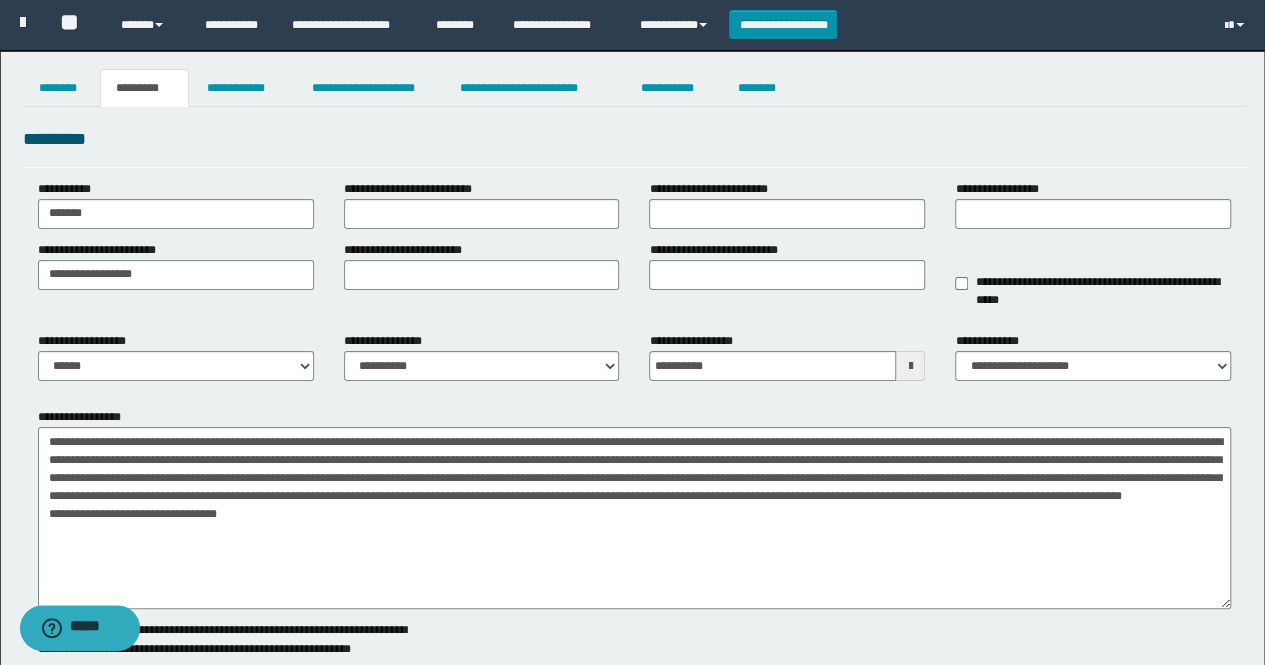 drag, startPoint x: 1228, startPoint y: 483, endPoint x: 1250, endPoint y: 600, distance: 119.05041 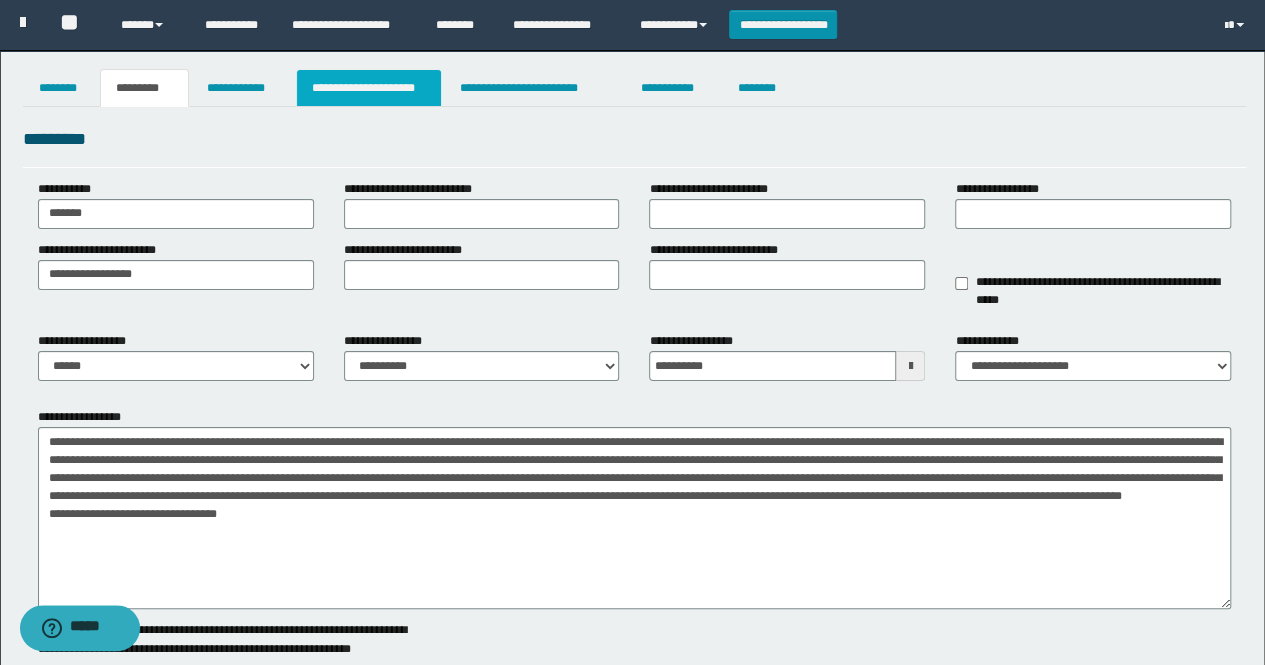 click on "**********" at bounding box center [369, 88] 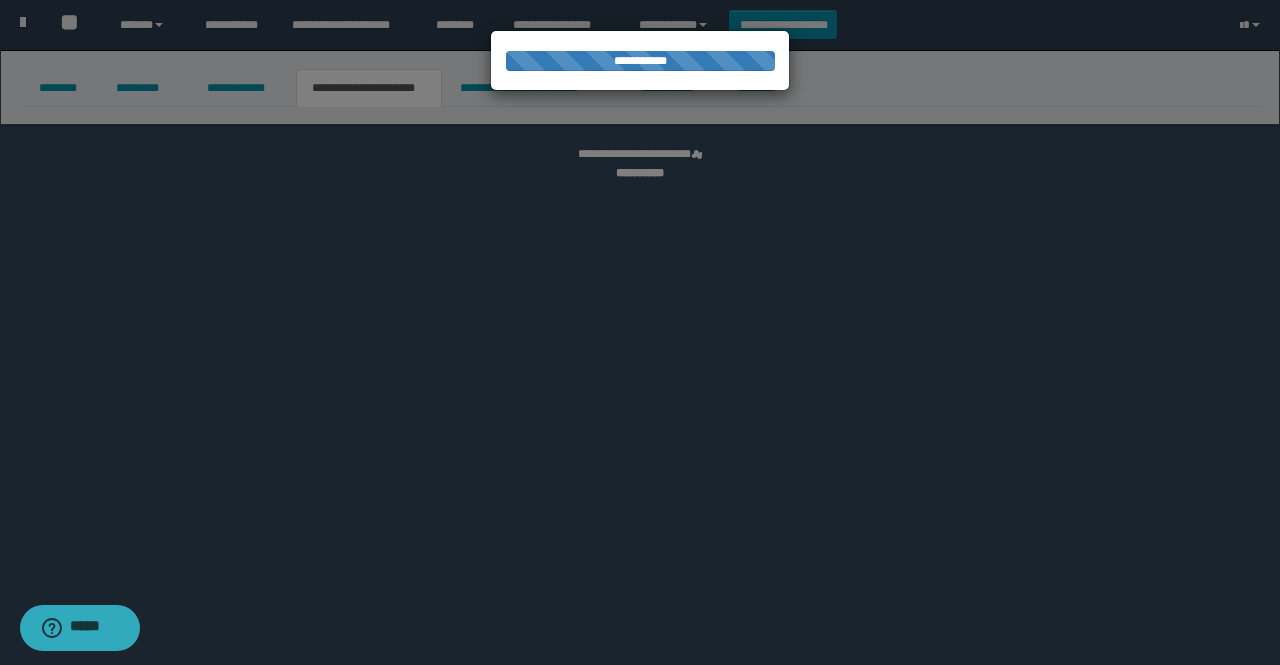 select on "*" 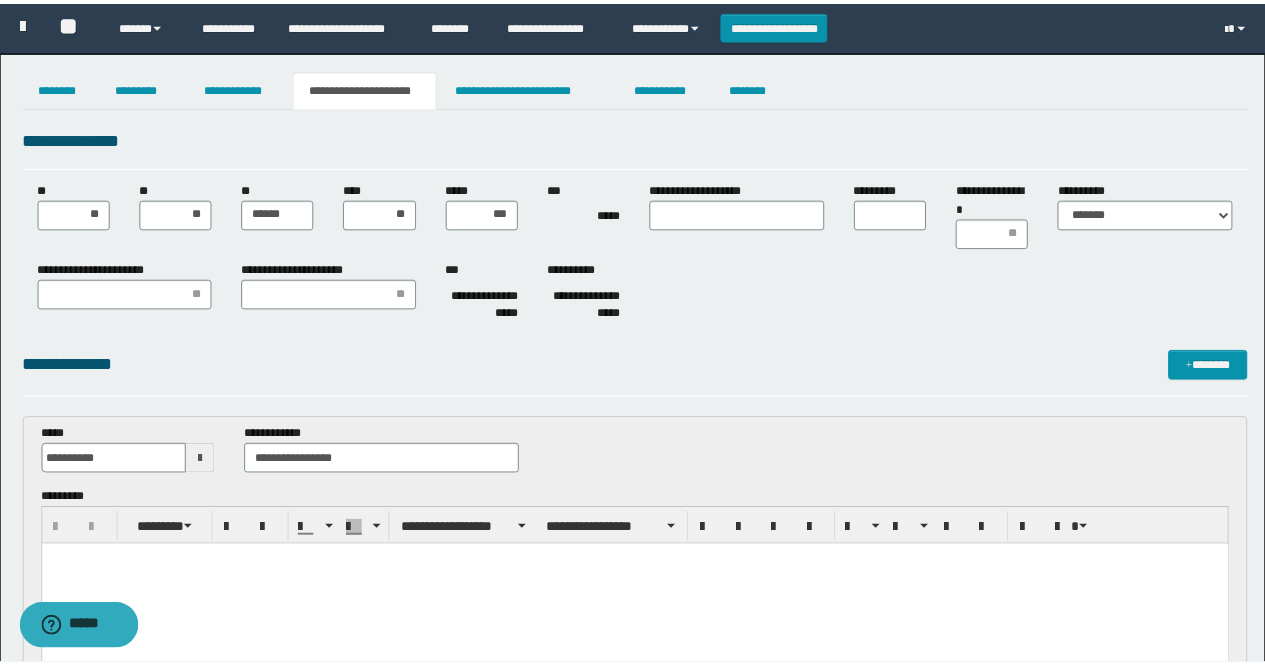 scroll, scrollTop: 0, scrollLeft: 0, axis: both 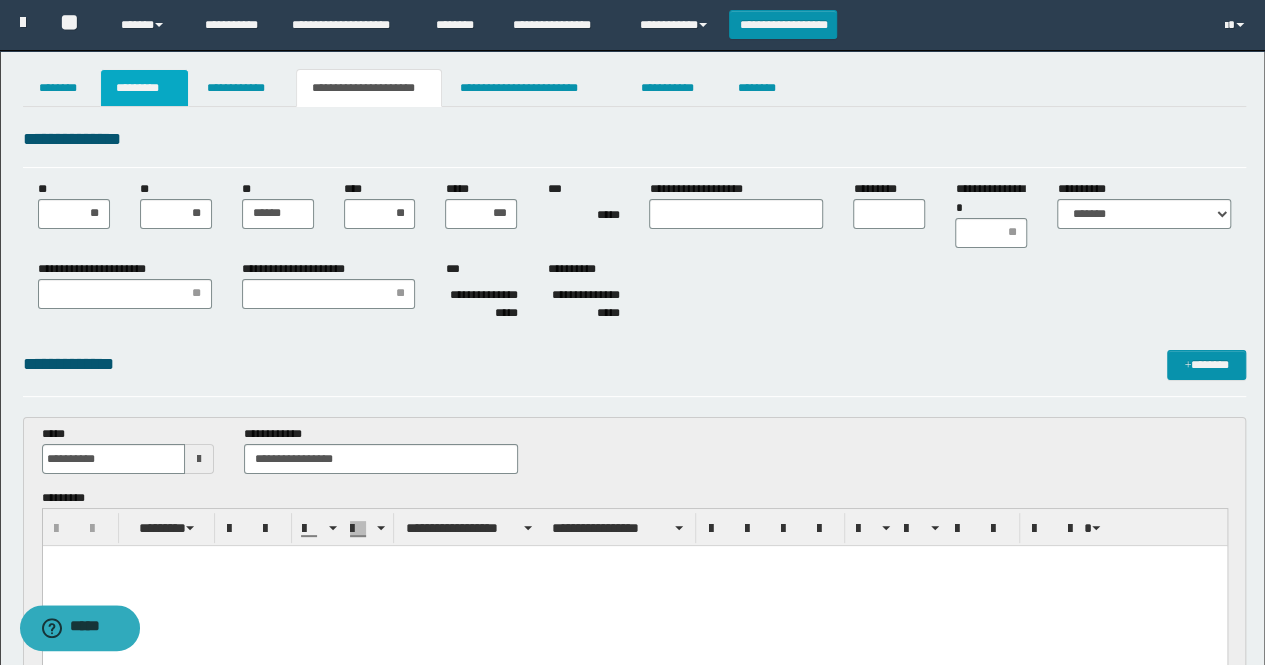 click on "*********" at bounding box center (144, 88) 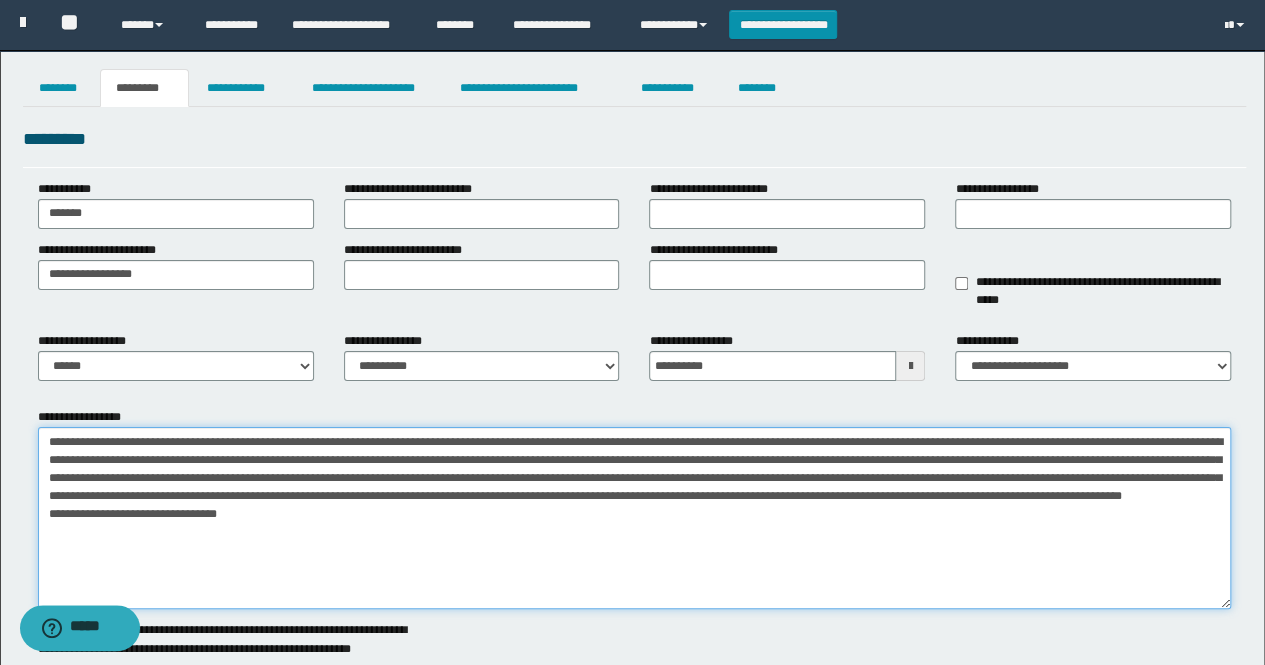 drag, startPoint x: 452, startPoint y: 459, endPoint x: 649, endPoint y: 459, distance: 197 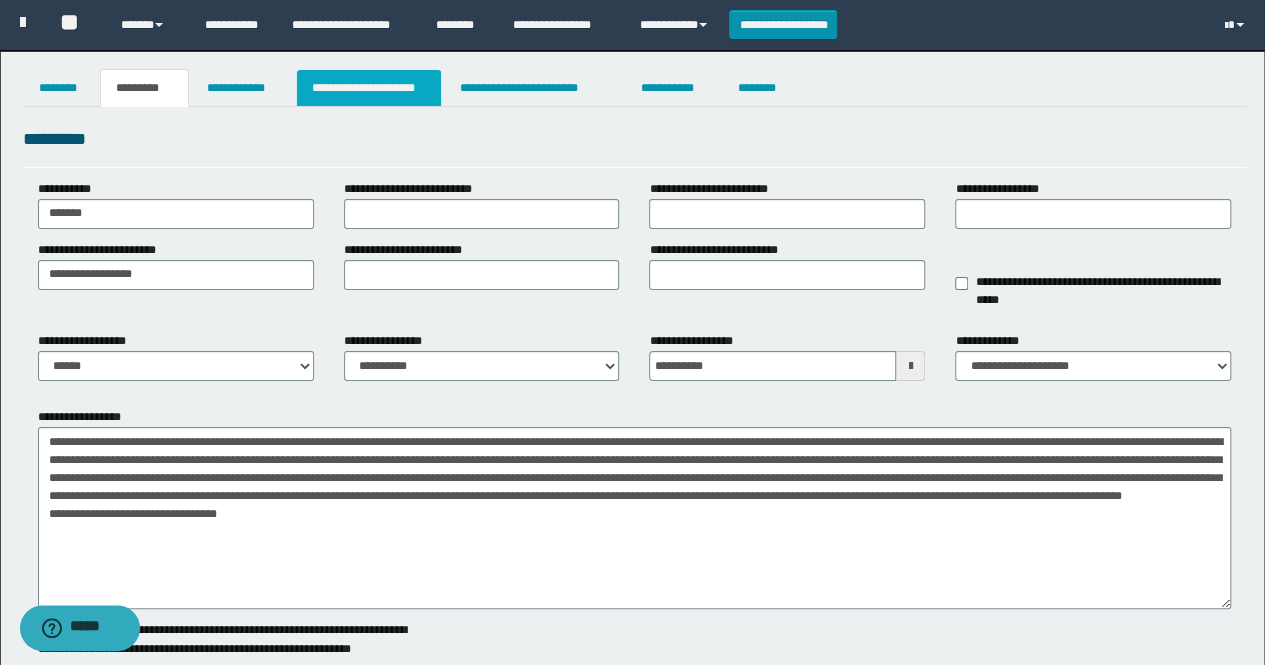 click on "**********" at bounding box center (369, 88) 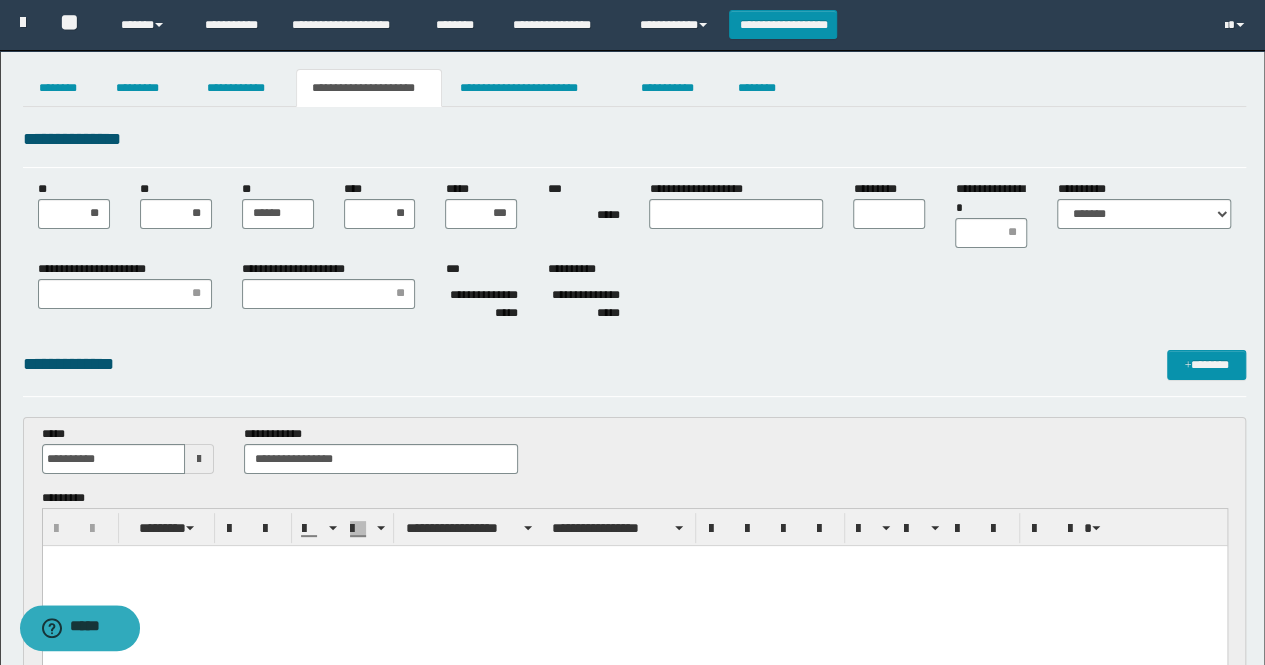 click at bounding box center (634, 587) 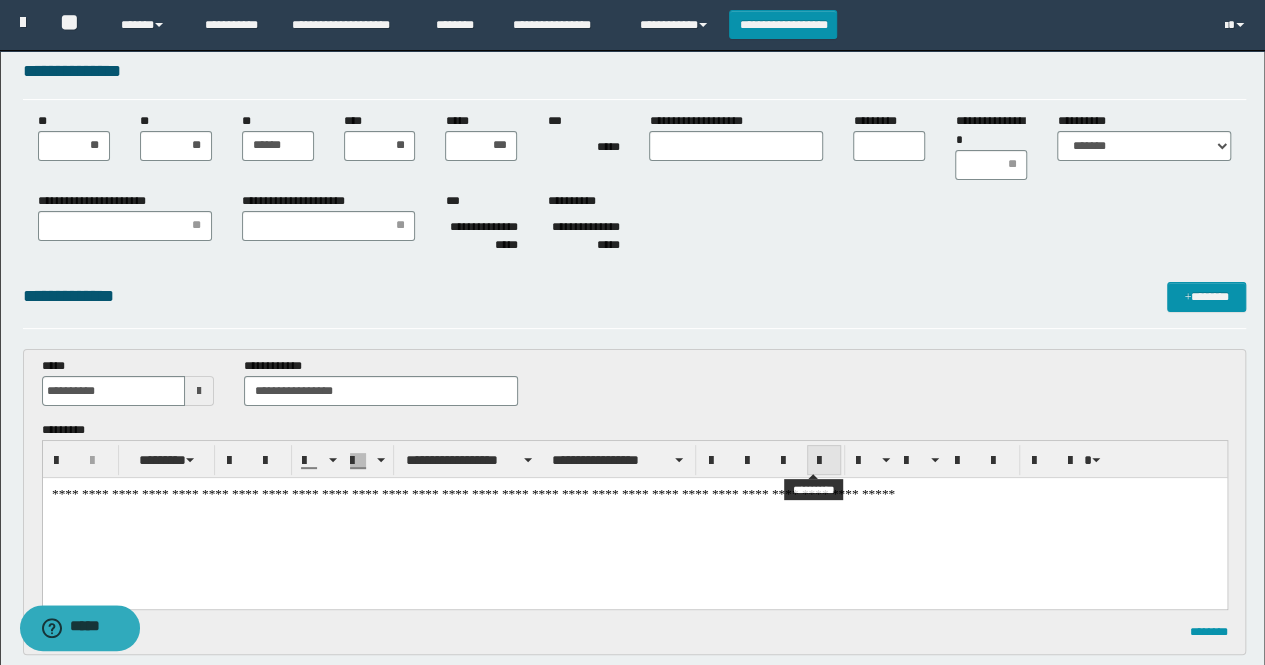 scroll, scrollTop: 100, scrollLeft: 0, axis: vertical 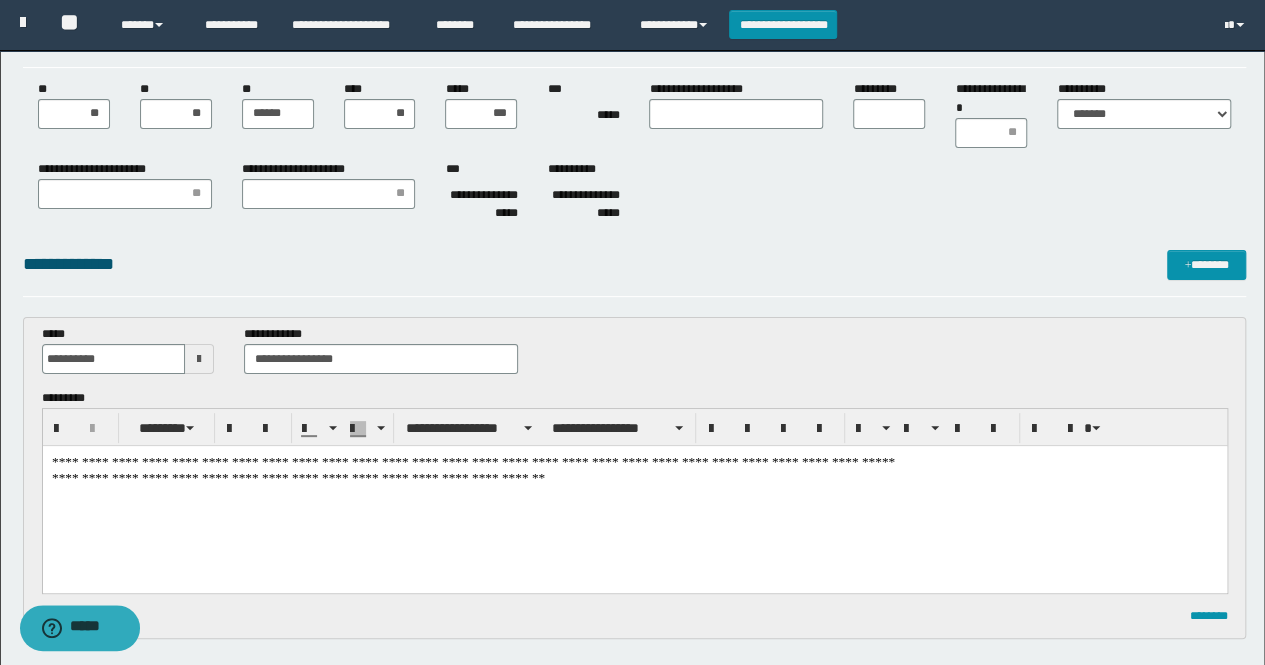 click on "**********" at bounding box center [634, 494] 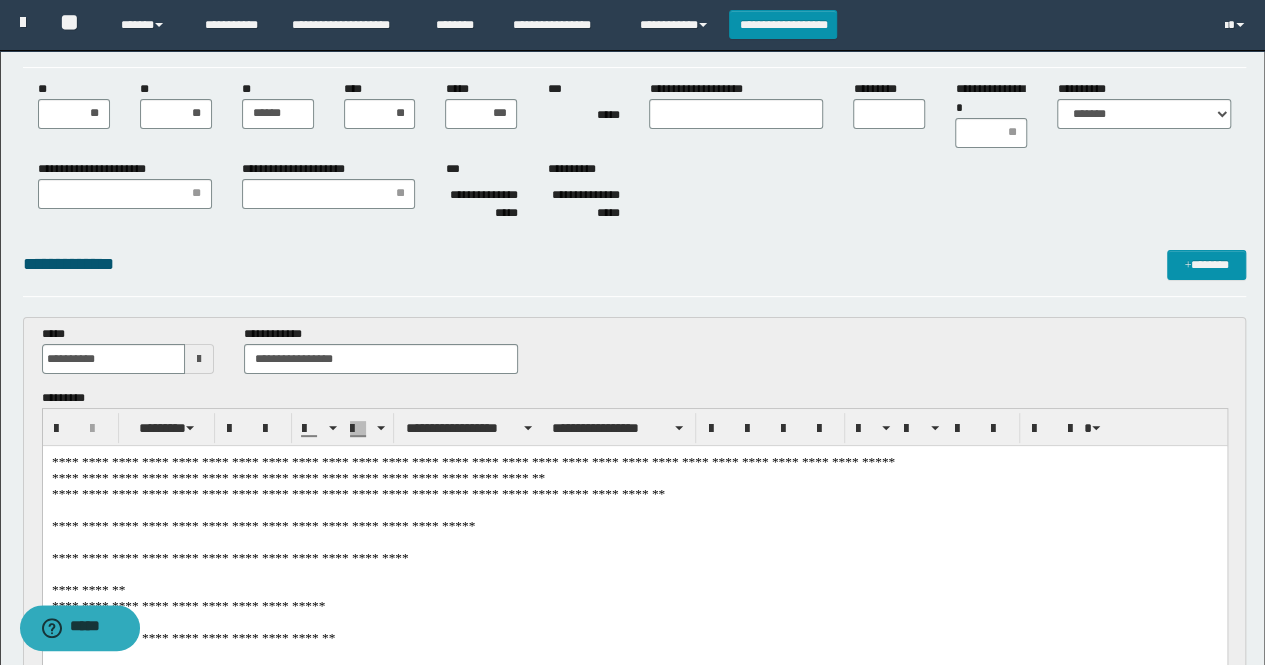 click on "**********" at bounding box center [634, 642] 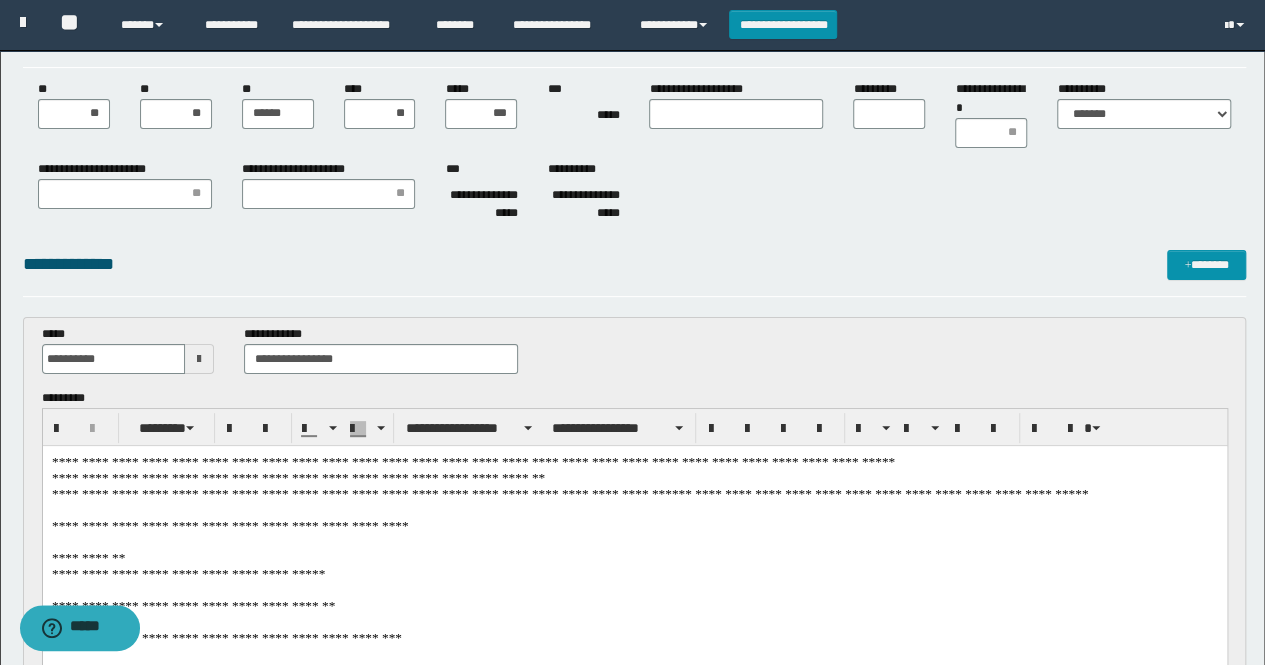 scroll, scrollTop: 200, scrollLeft: 0, axis: vertical 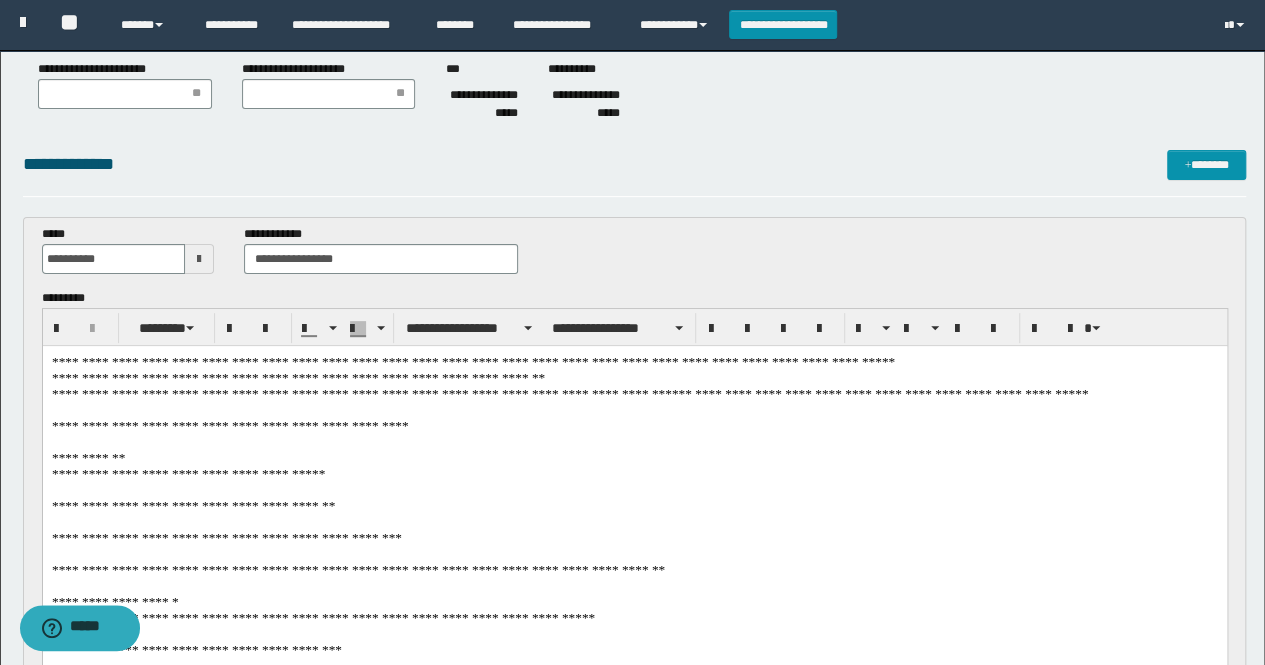 click on "**********" at bounding box center [634, 527] 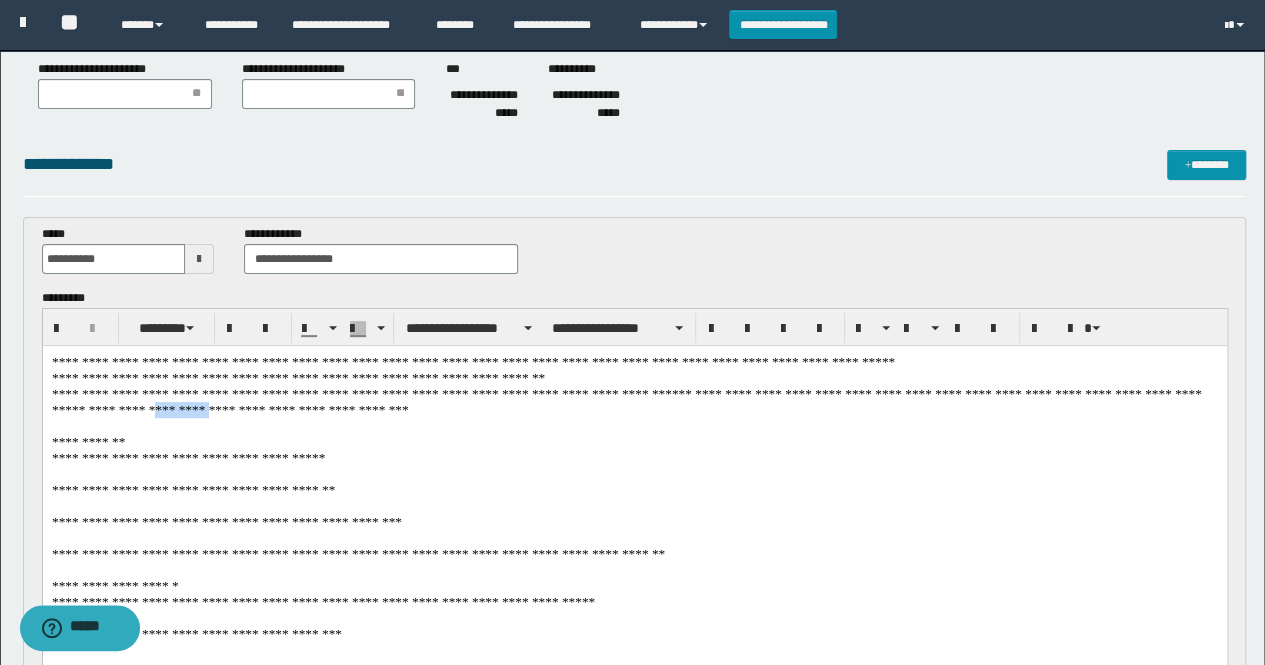 drag, startPoint x: 1211, startPoint y: 389, endPoint x: 1152, endPoint y: 390, distance: 59.008472 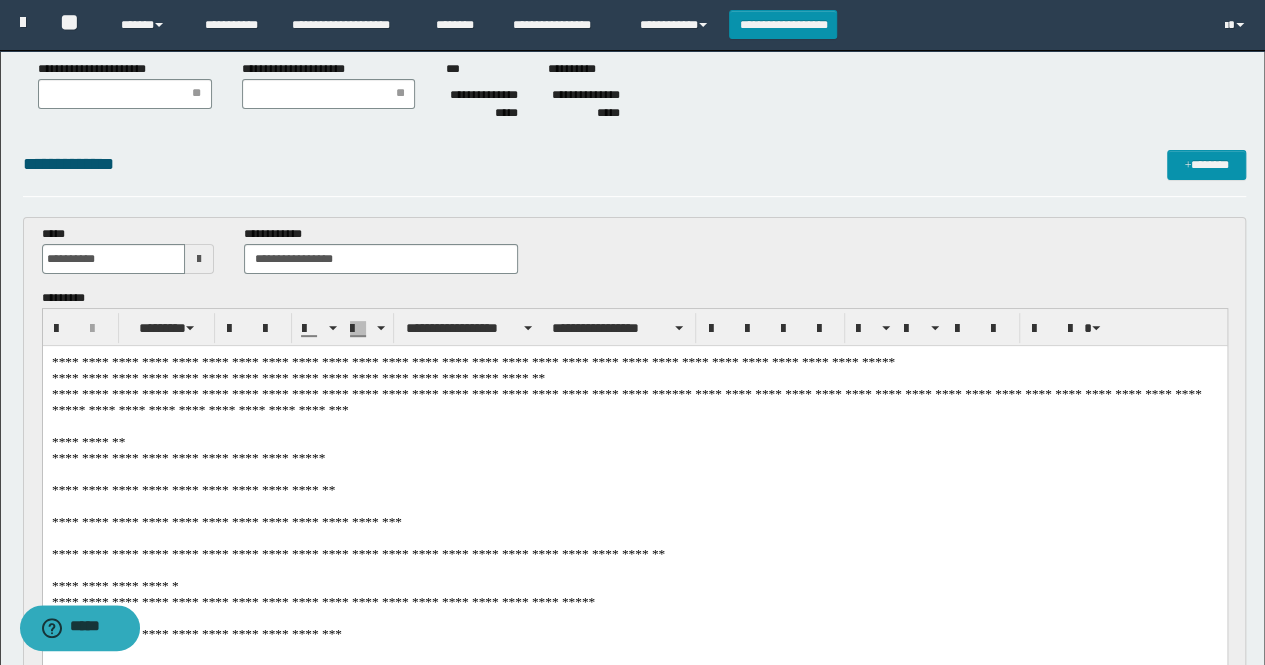 click on "**********" at bounding box center [634, 519] 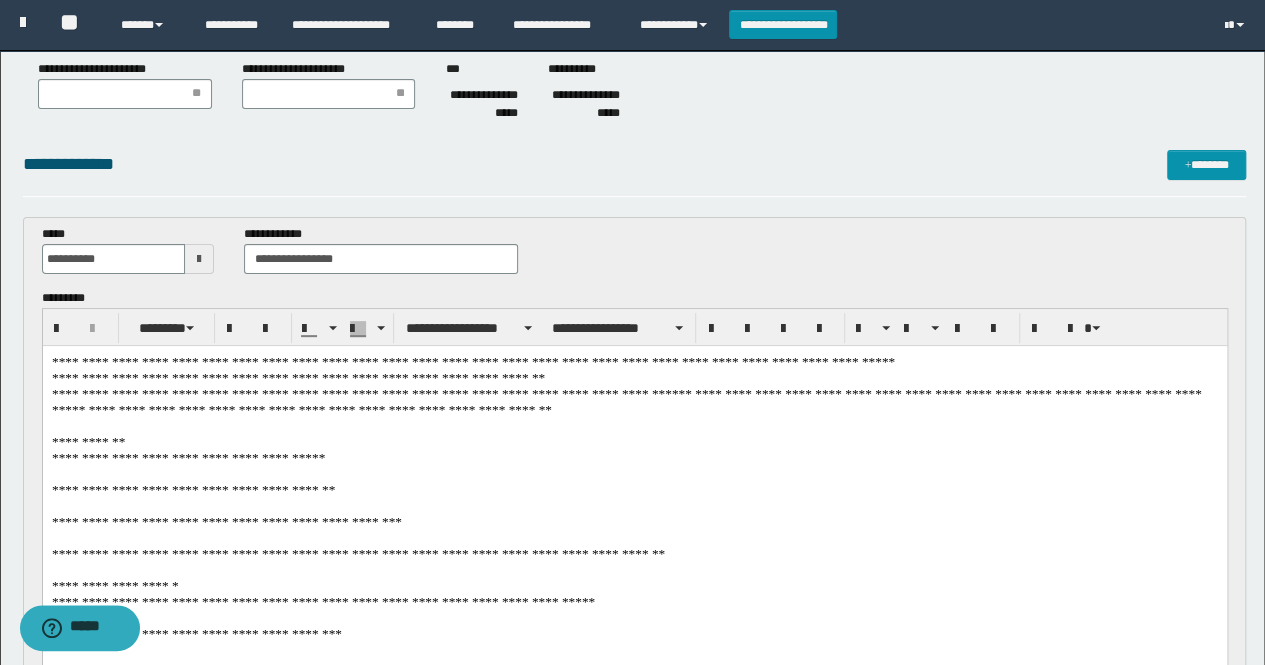 click on "**********" at bounding box center [634, 519] 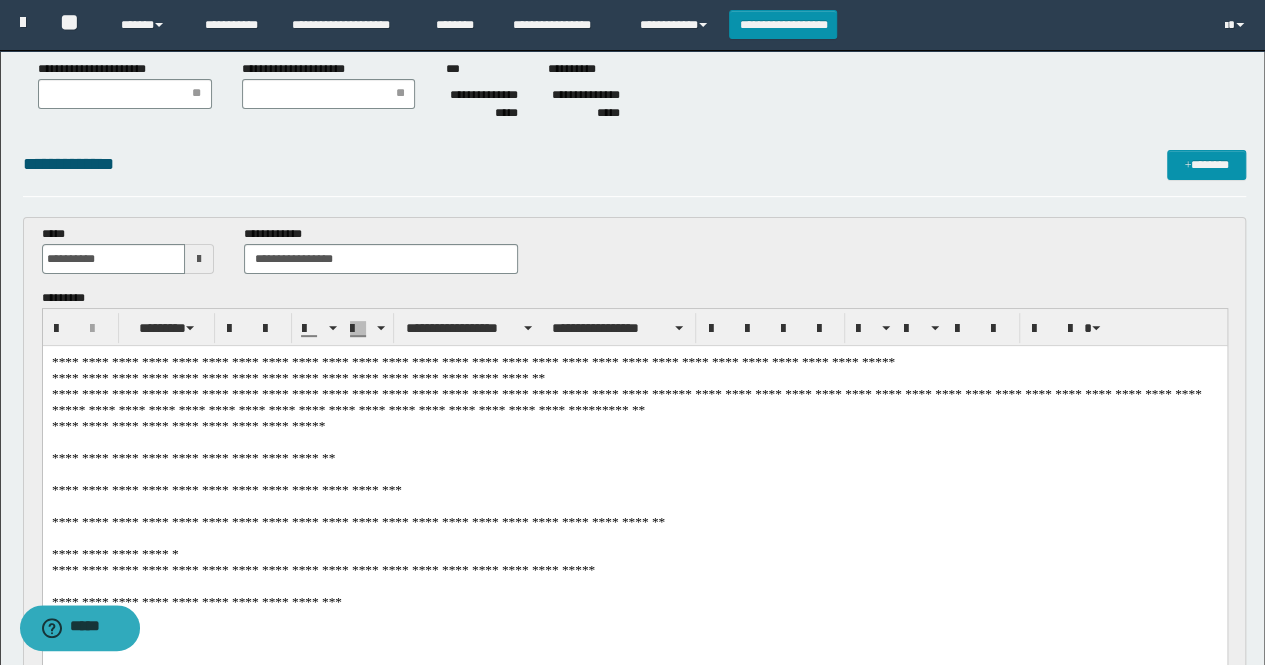 click on "**********" at bounding box center [634, 503] 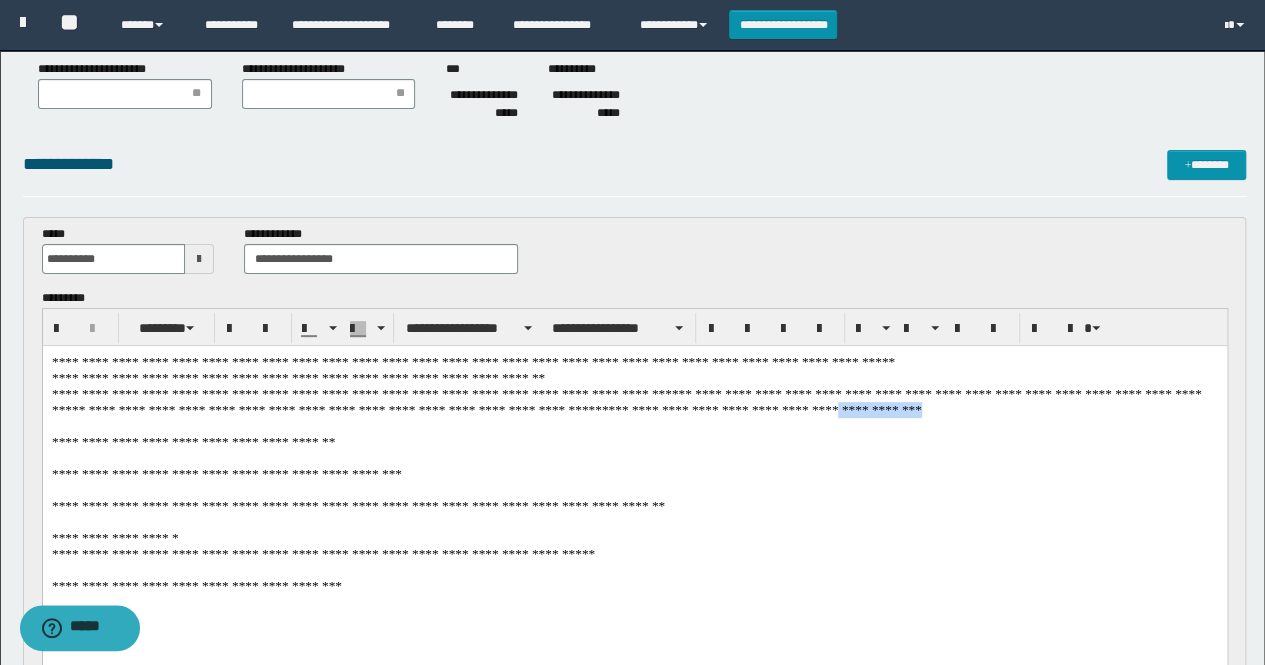 drag, startPoint x: 696, startPoint y: 406, endPoint x: 582, endPoint y: 407, distance: 114.00439 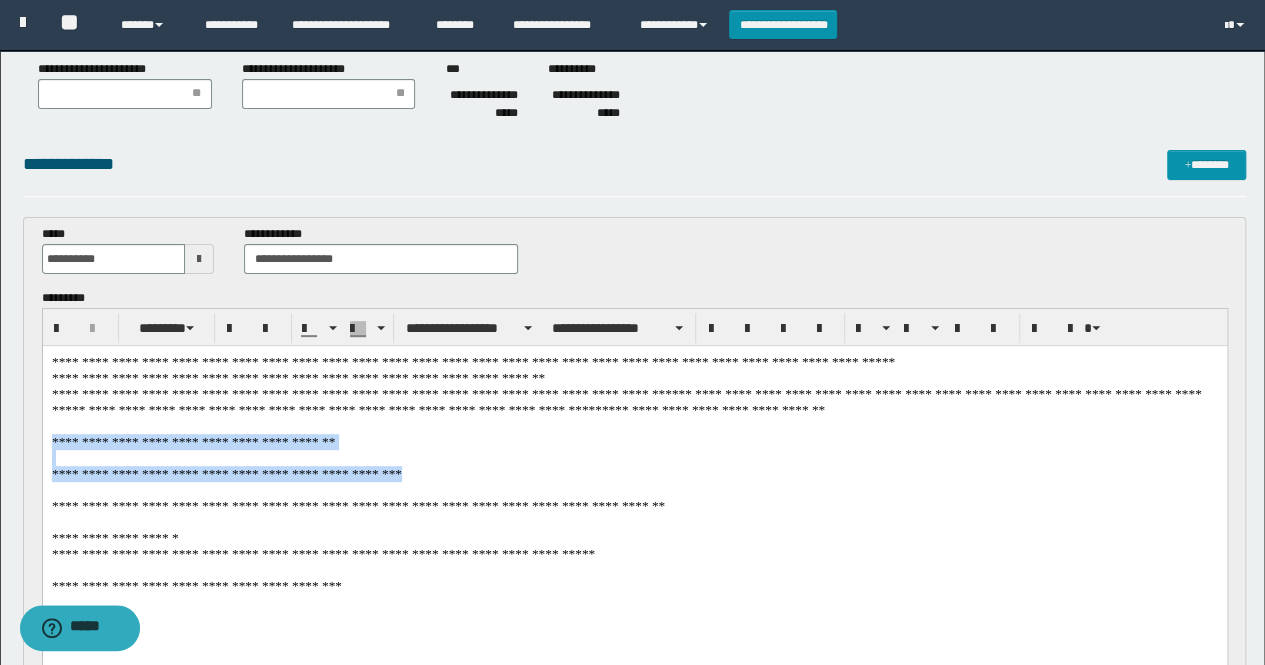 drag, startPoint x: 375, startPoint y: 470, endPoint x: 37, endPoint y: 442, distance: 339.15778 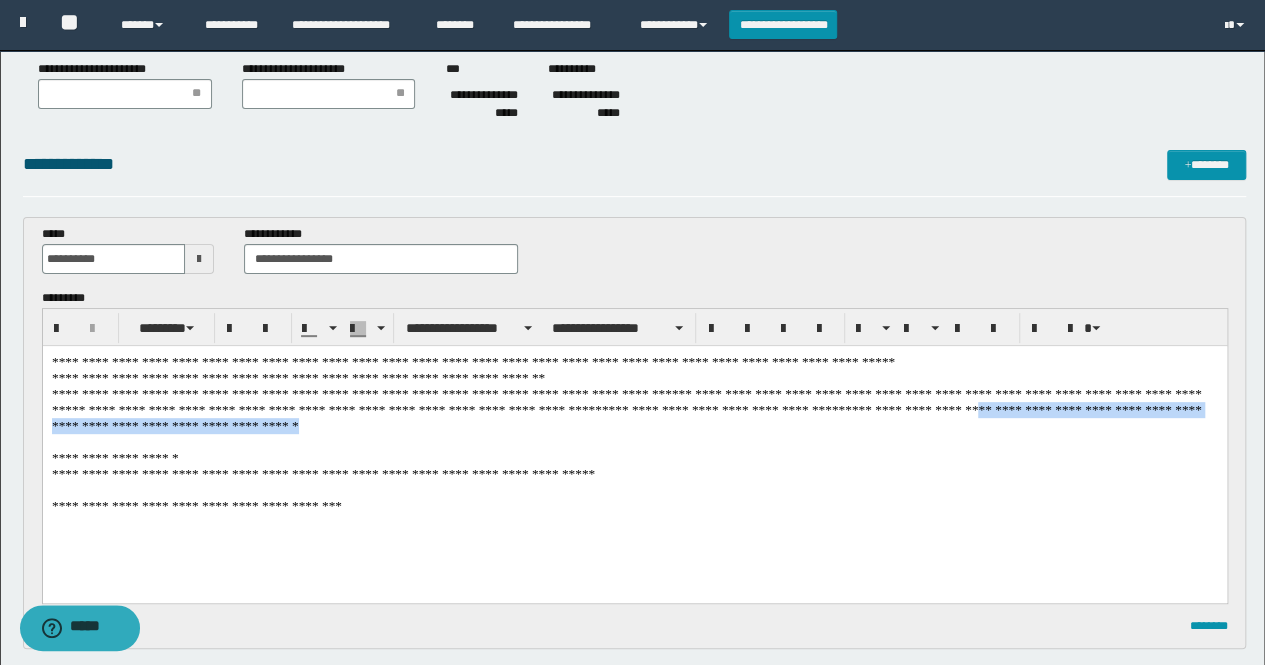 drag, startPoint x: 1147, startPoint y: 409, endPoint x: 708, endPoint y: 410, distance: 439.00113 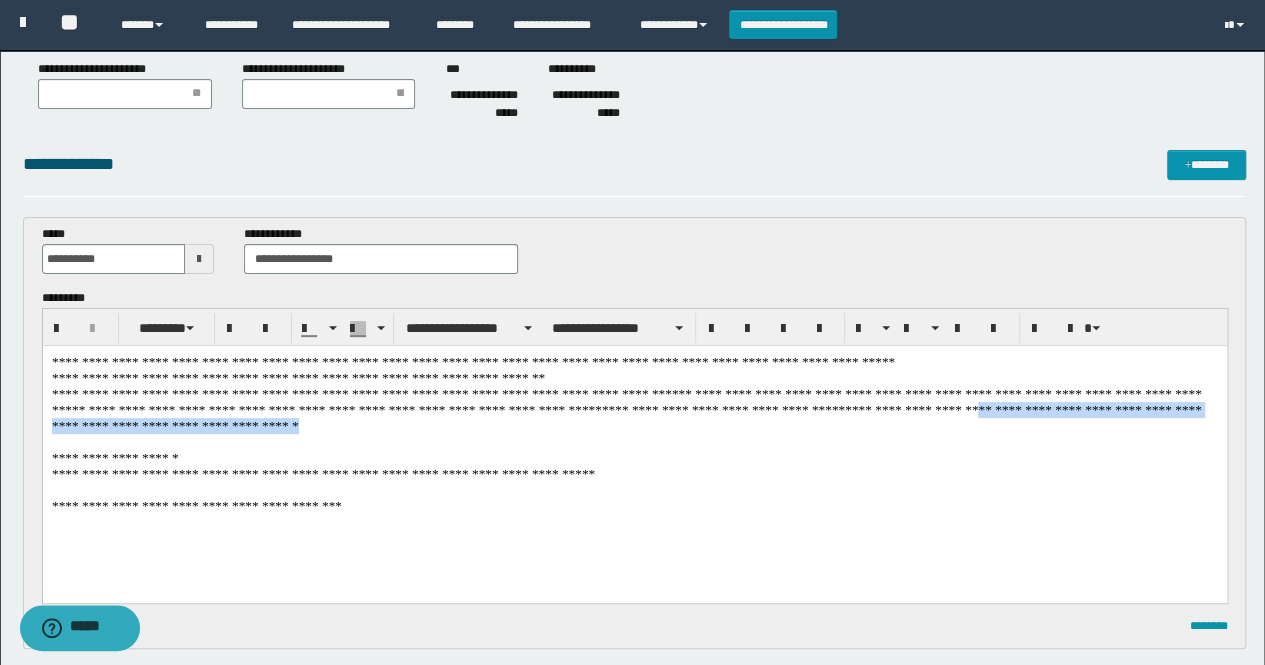 click on "**********" at bounding box center (634, 449) 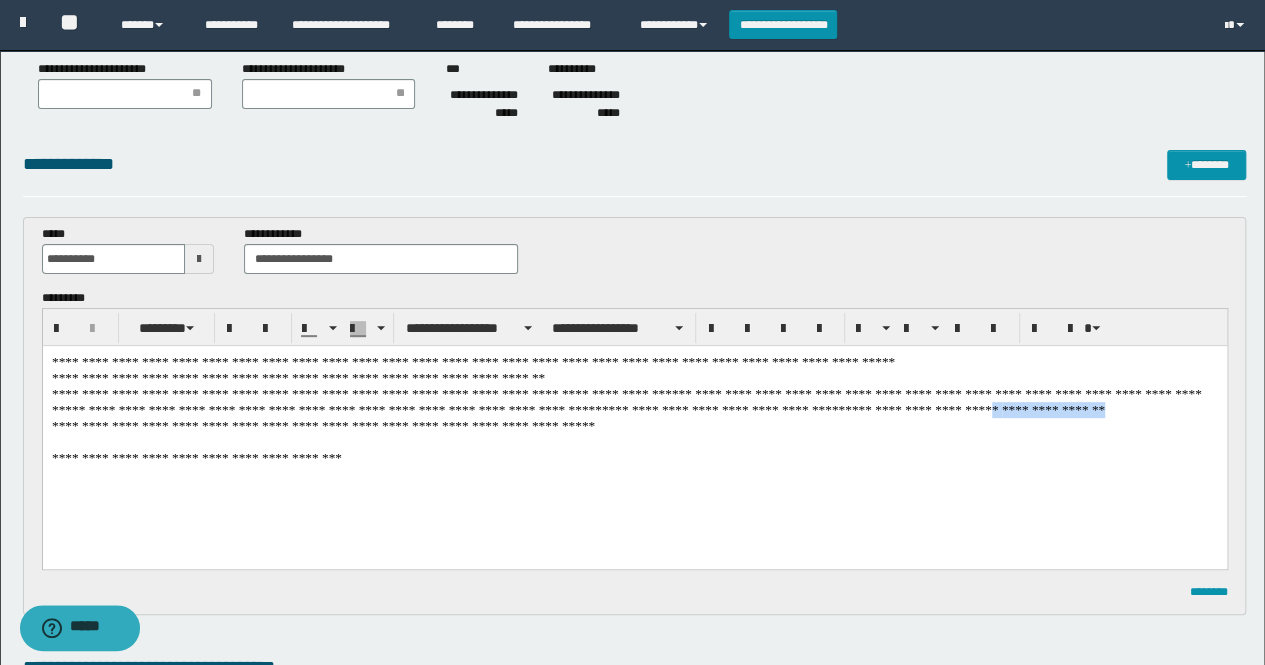 drag, startPoint x: 835, startPoint y: 410, endPoint x: 720, endPoint y: 410, distance: 115 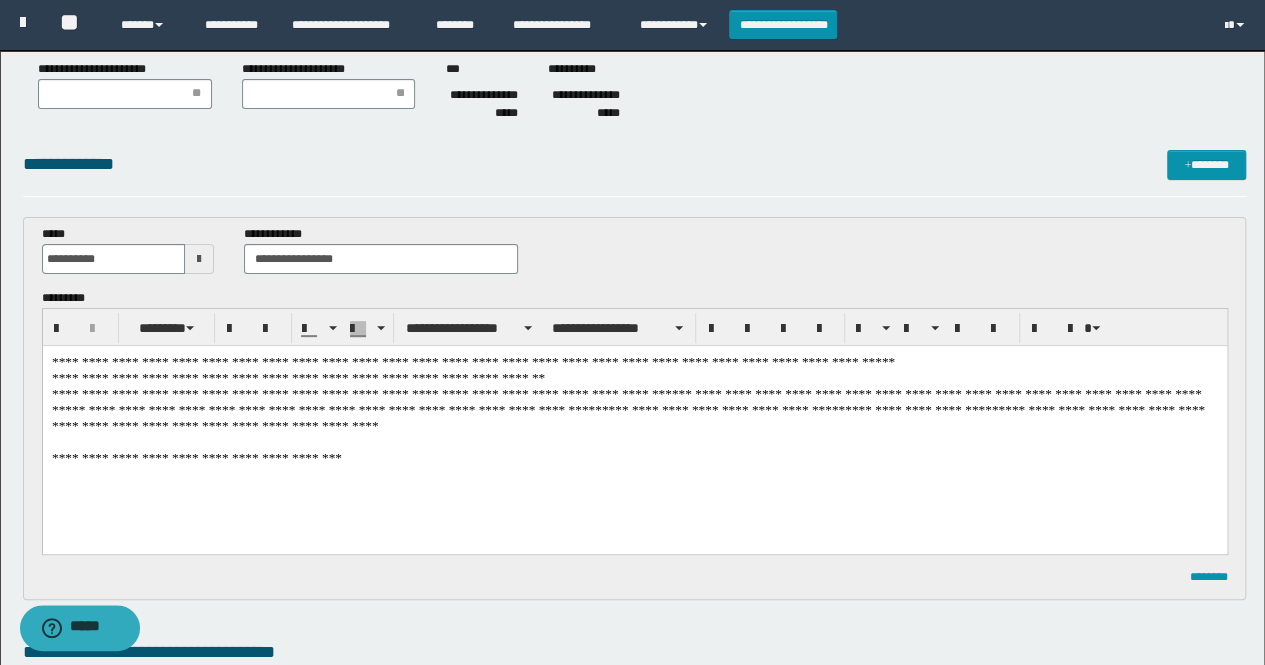 click on "**********" at bounding box center (634, 425) 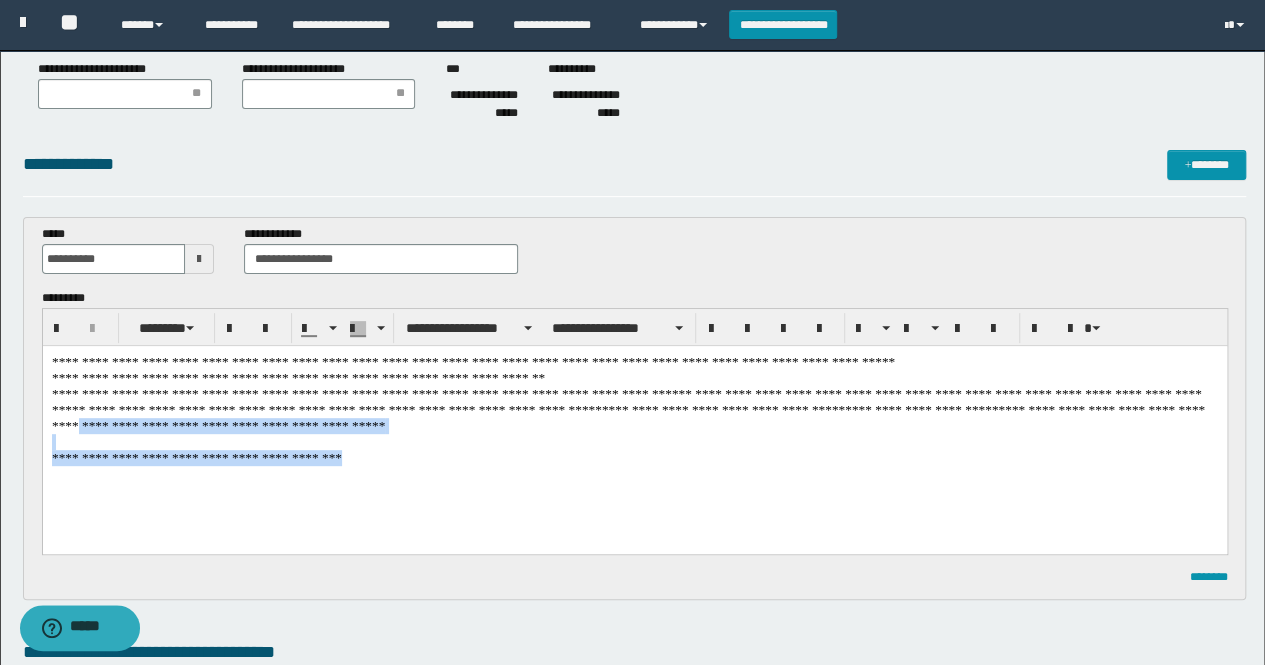 drag, startPoint x: 306, startPoint y: 437, endPoint x: 917, endPoint y: 387, distance: 613.0424 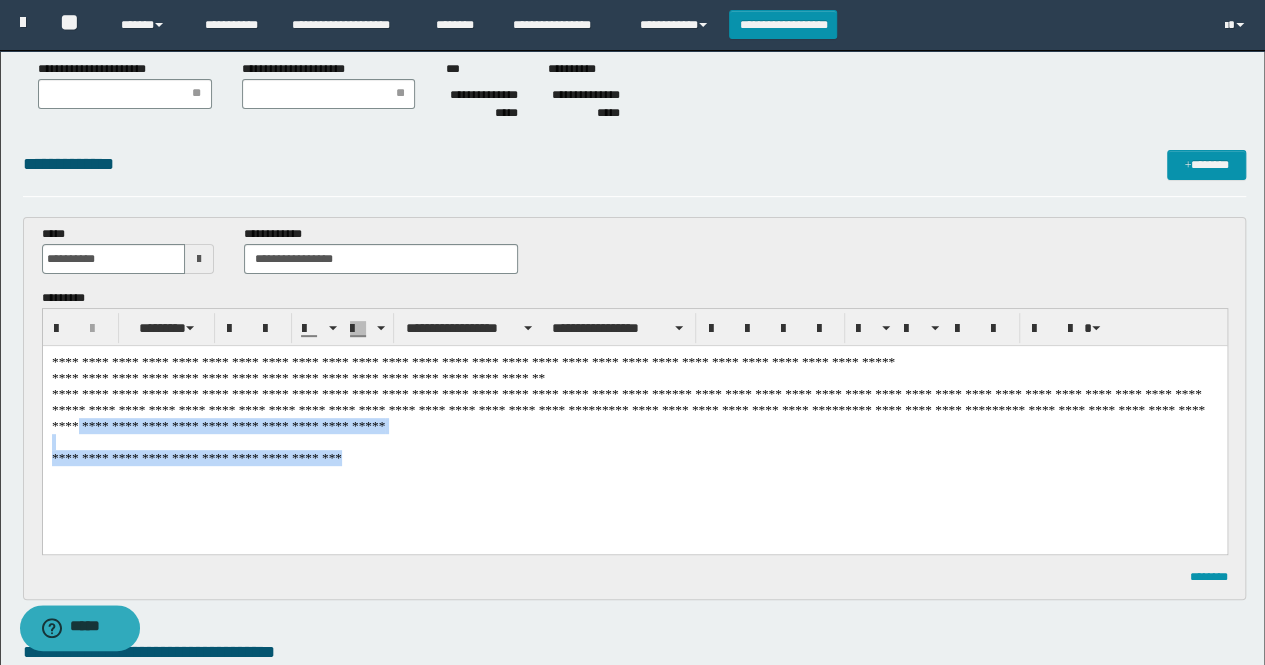 click on "**********" at bounding box center (634, 425) 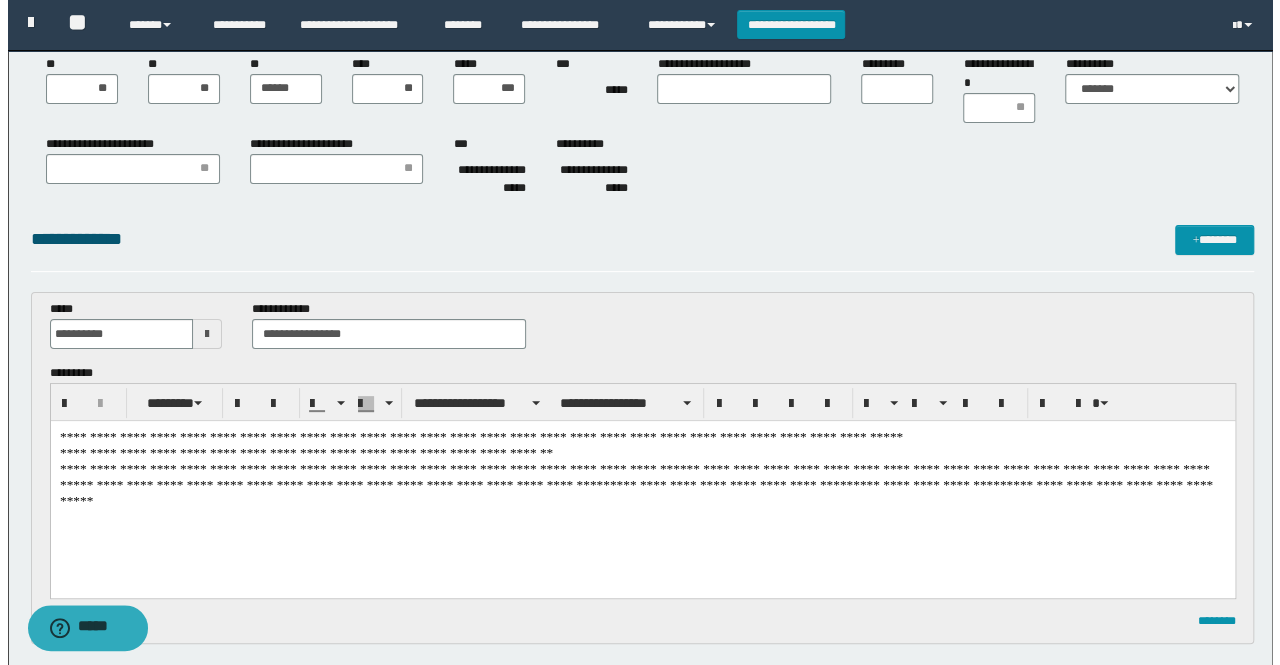 scroll, scrollTop: 0, scrollLeft: 0, axis: both 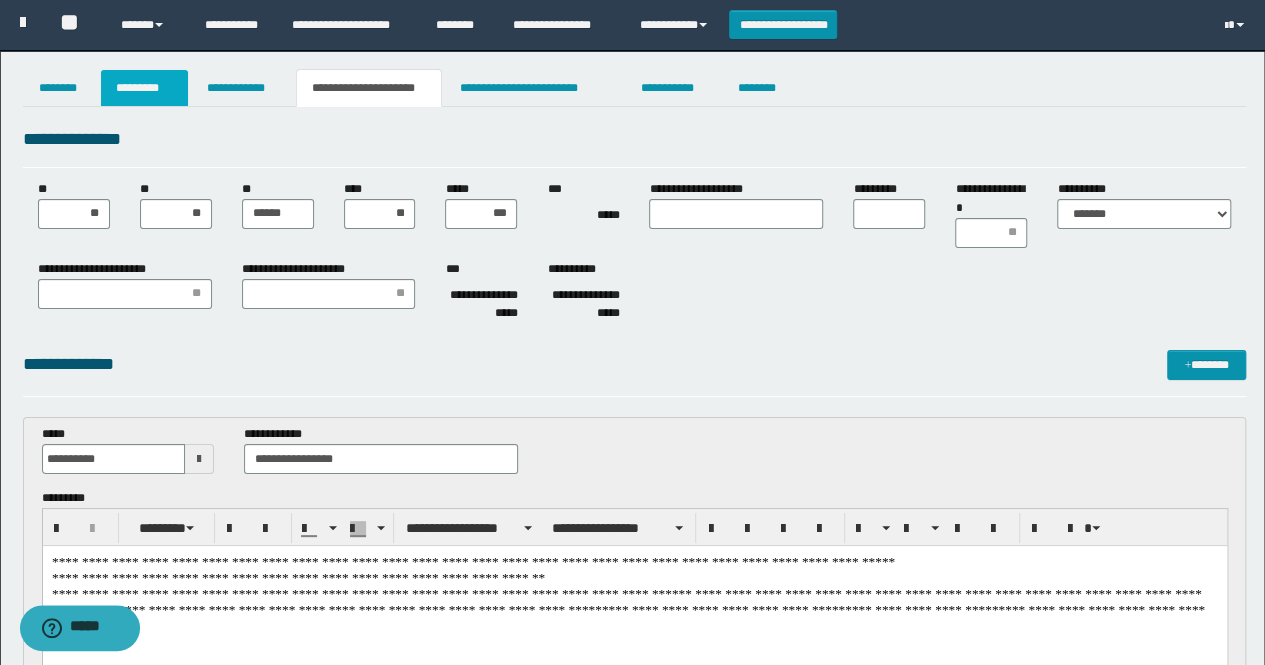 click on "*********" at bounding box center [144, 88] 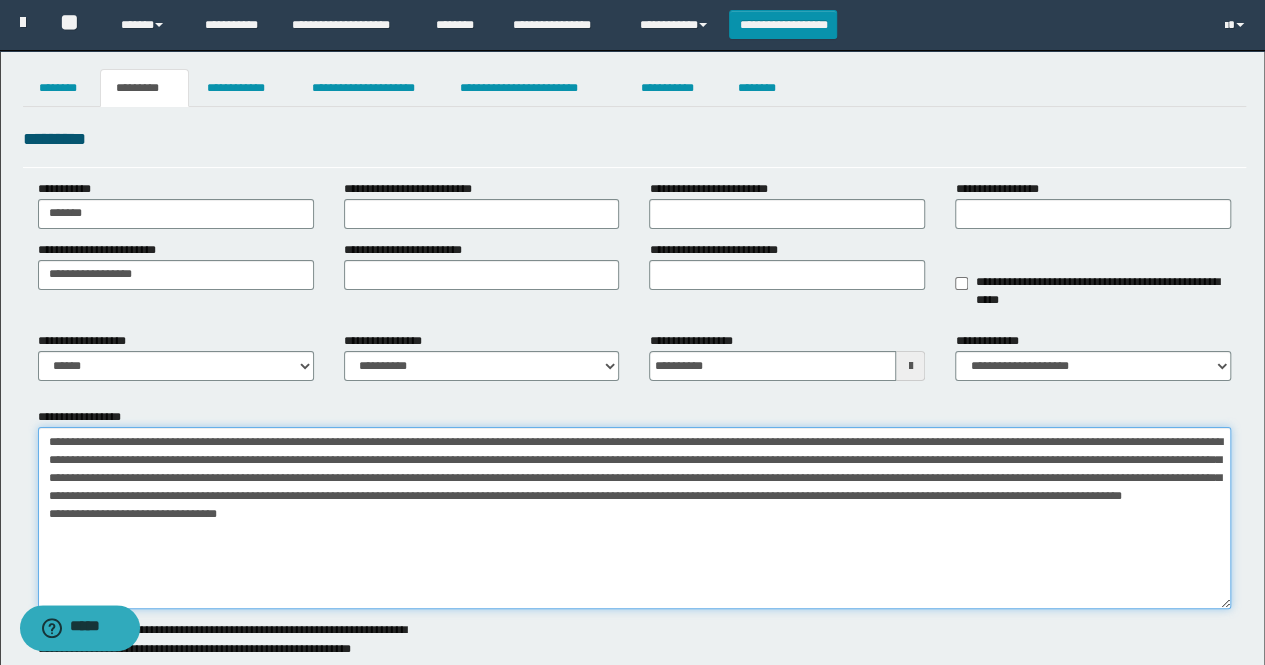 drag, startPoint x: 254, startPoint y: 543, endPoint x: 27, endPoint y: 447, distance: 246.46501 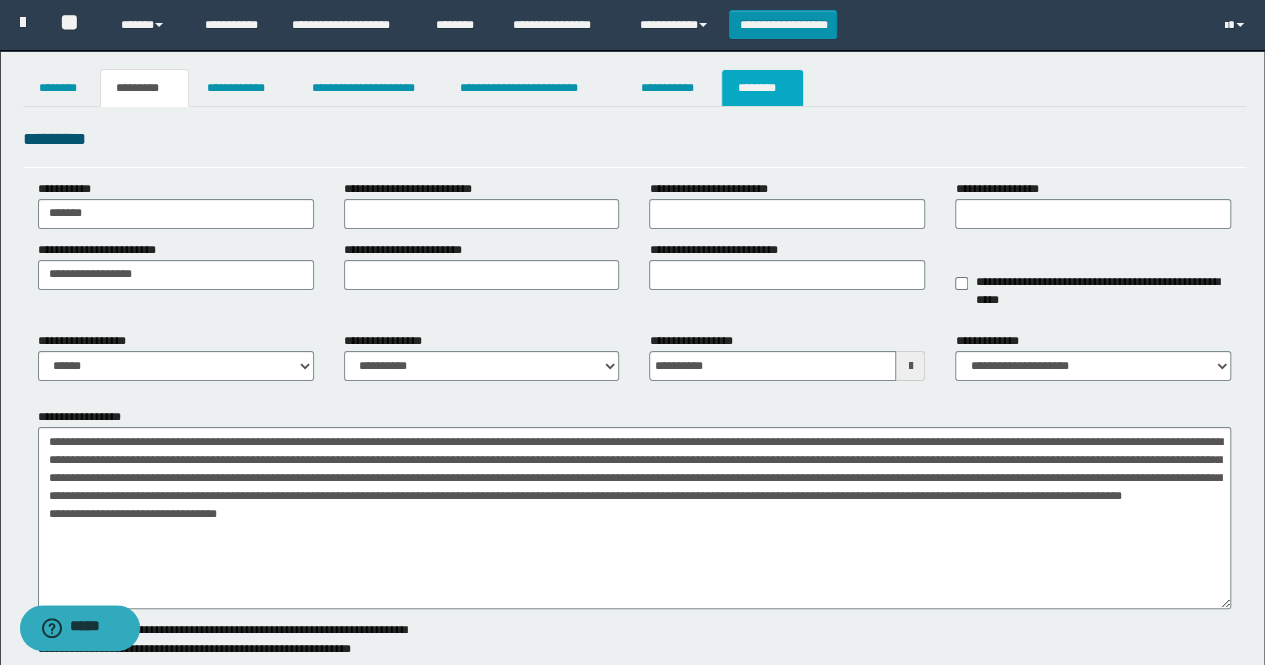 click on "********" at bounding box center [762, 88] 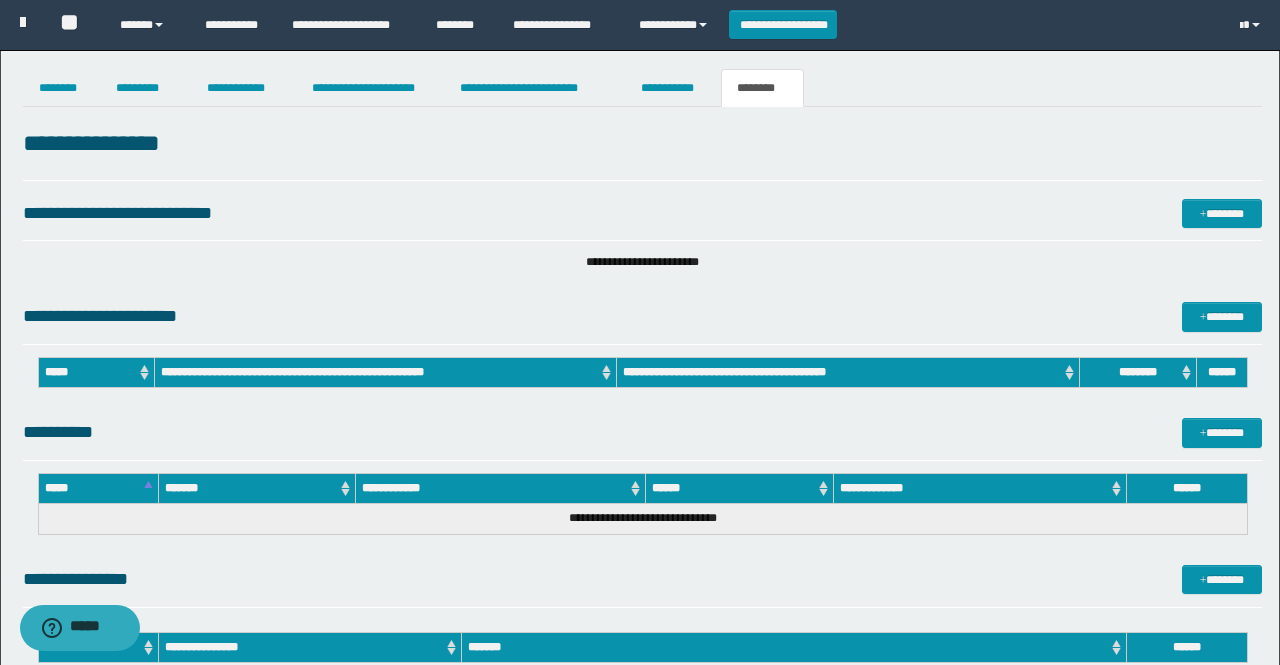 scroll, scrollTop: 0, scrollLeft: 0, axis: both 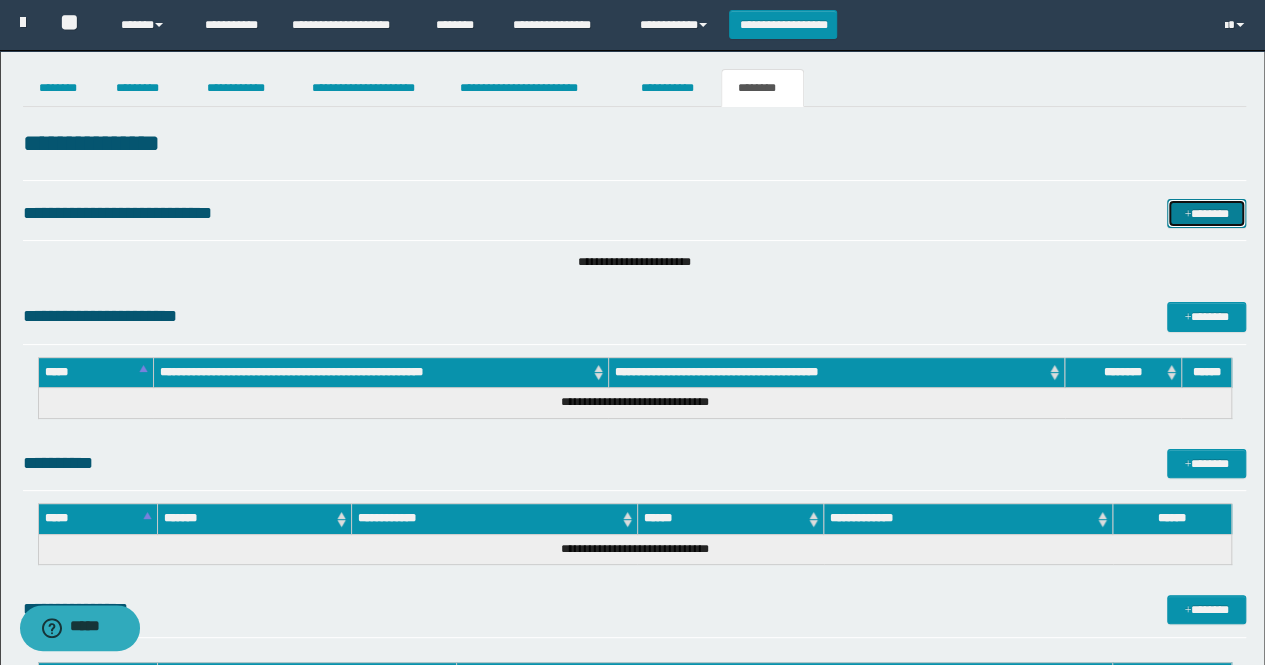 click on "*******" at bounding box center [1206, 213] 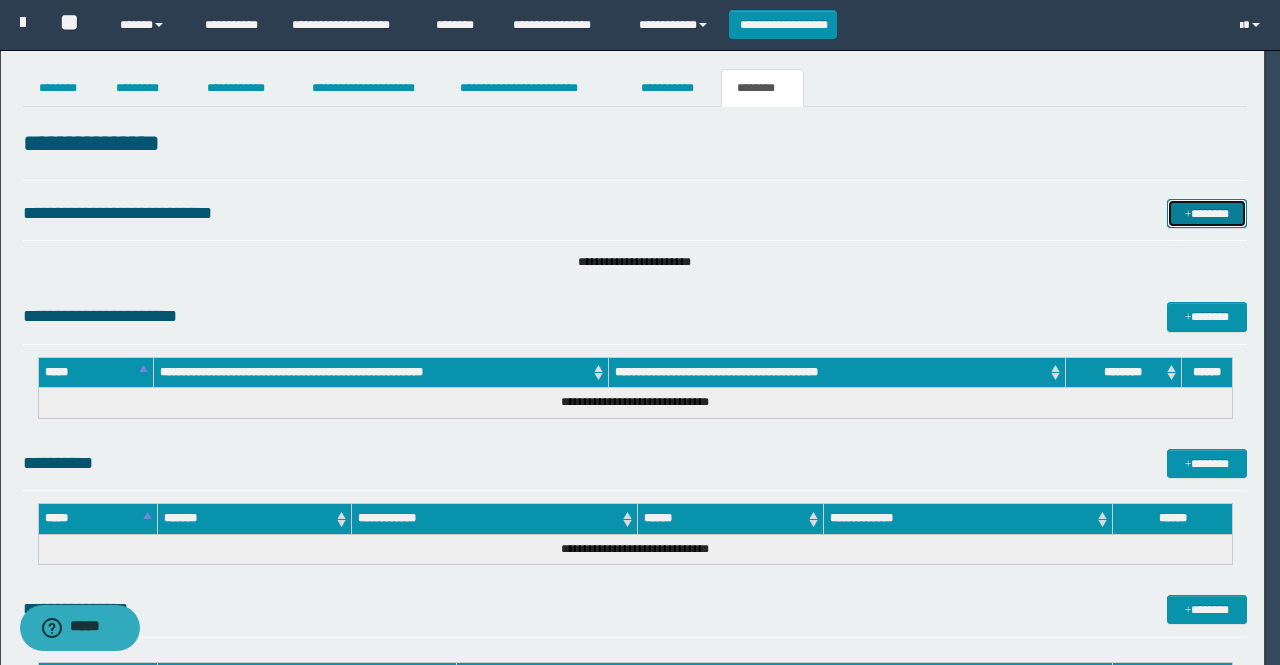 type 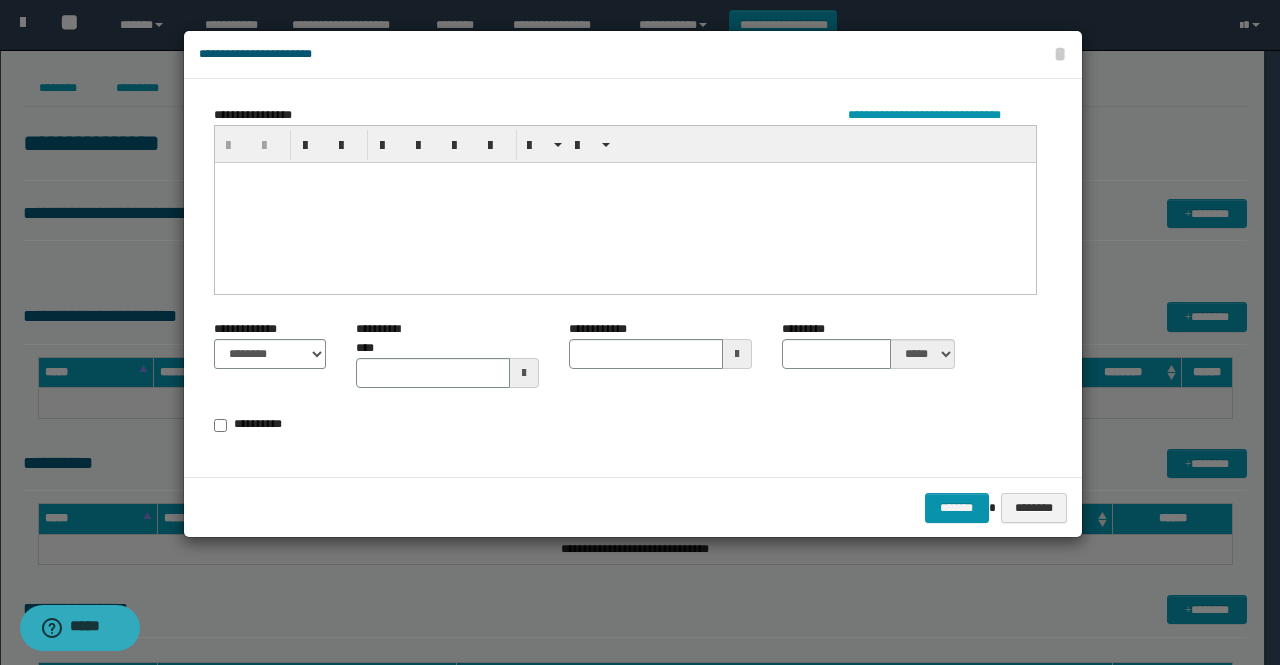 click at bounding box center [624, 202] 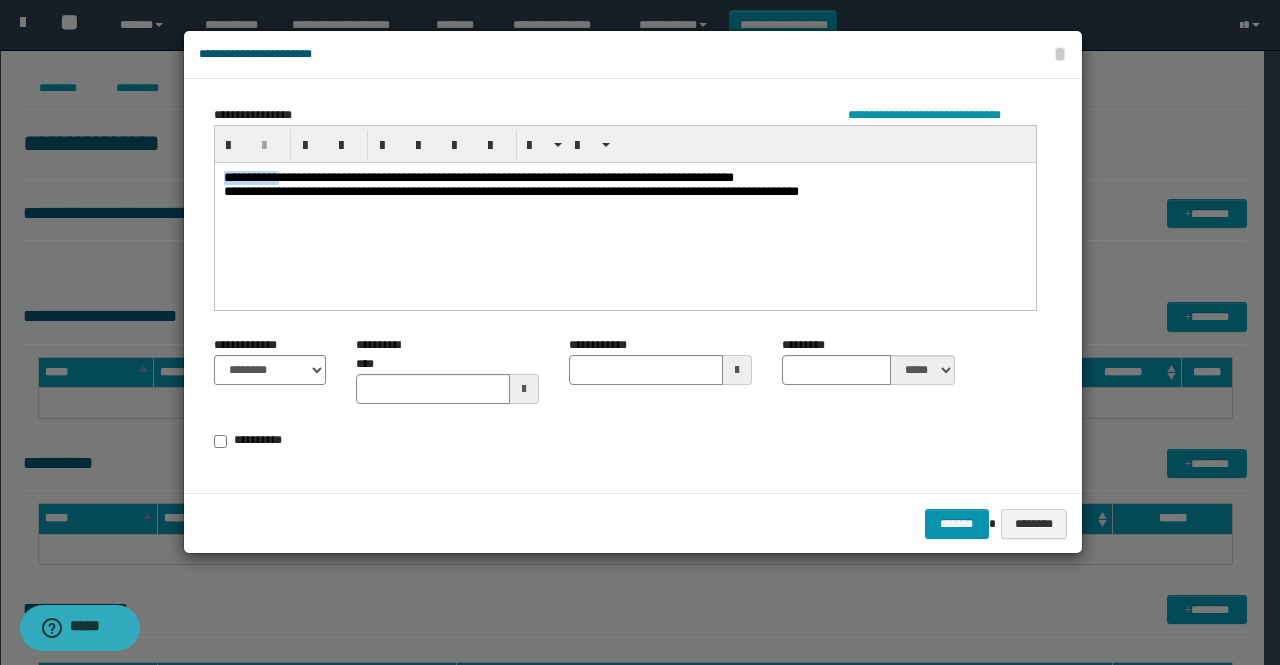 drag, startPoint x: 287, startPoint y: 175, endPoint x: 177, endPoint y: 171, distance: 110.0727 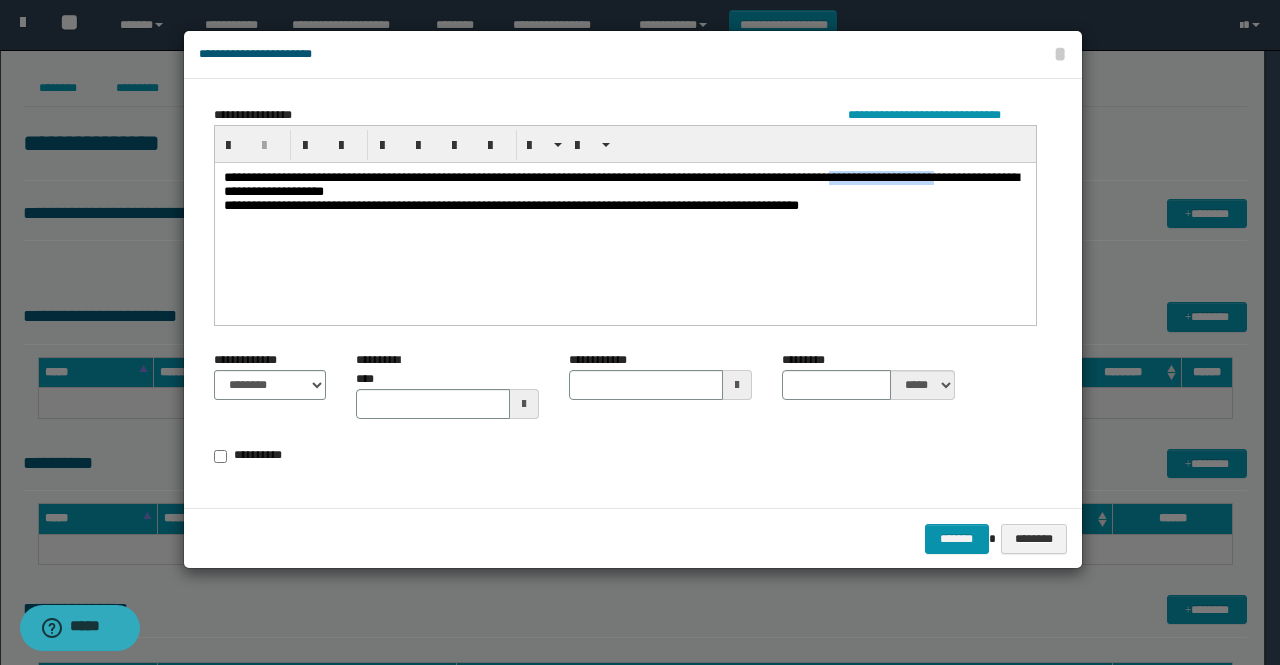 drag, startPoint x: 968, startPoint y: 172, endPoint x: 864, endPoint y: 169, distance: 104.04326 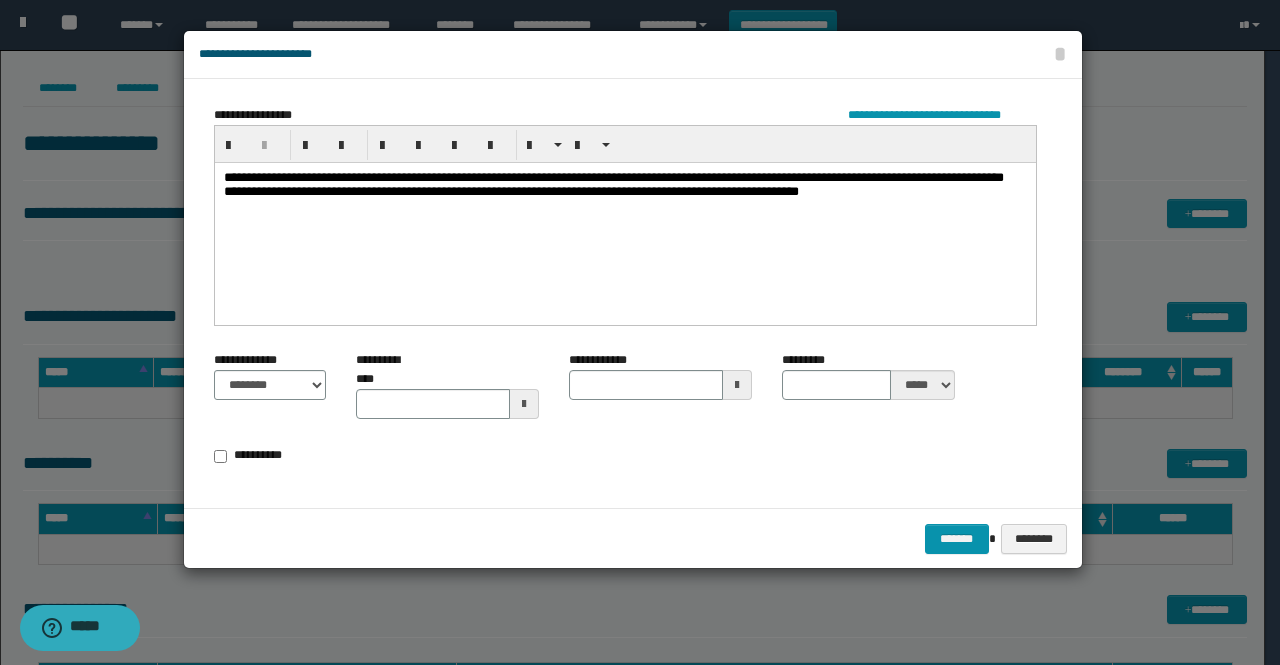 click on "**********" at bounding box center [625, 193] 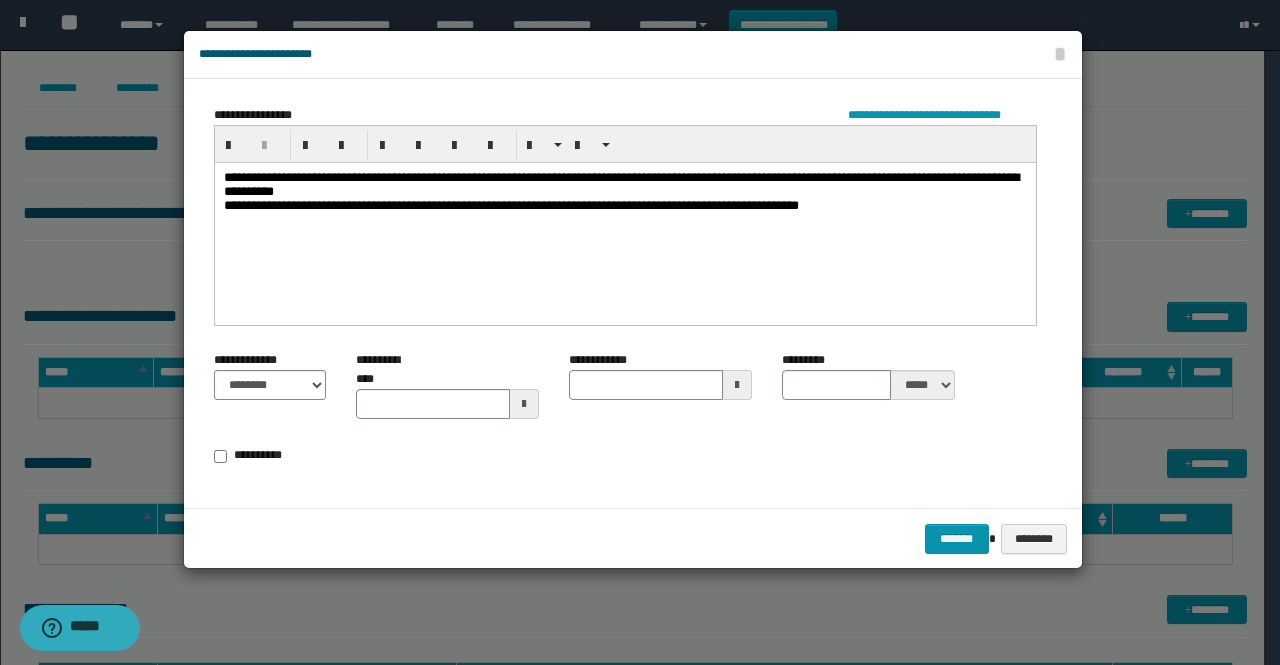 click on "**********" at bounding box center [625, 193] 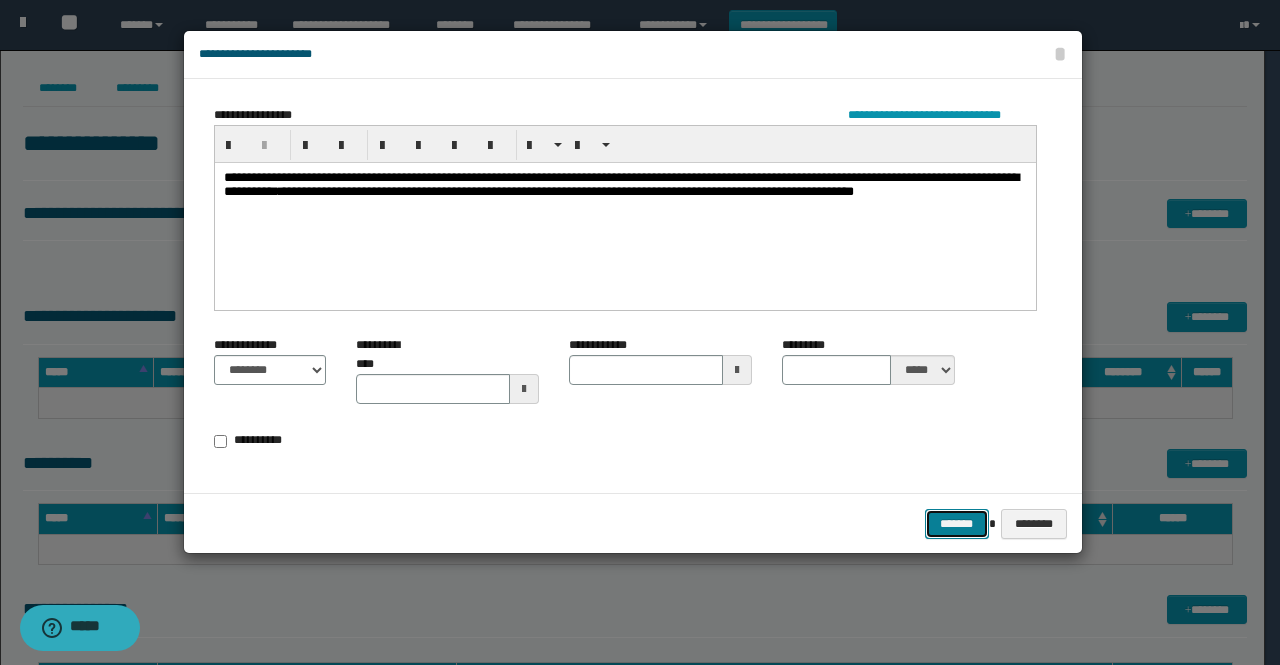 click on "*******" at bounding box center (957, 523) 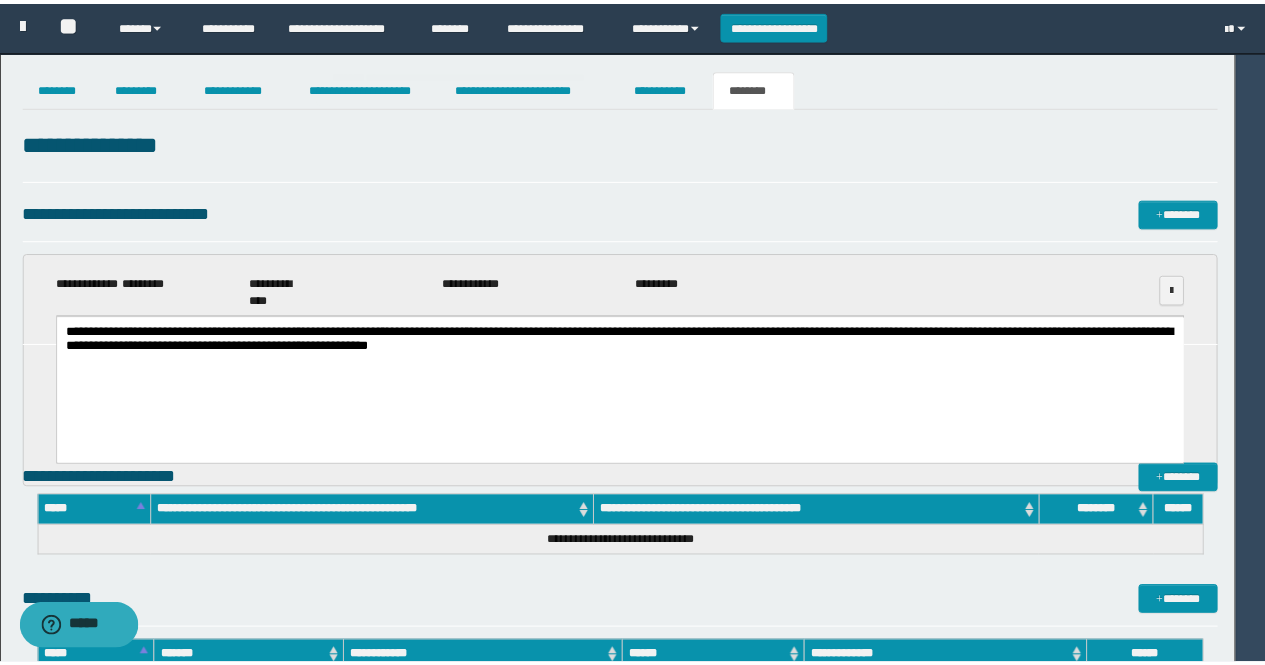 scroll, scrollTop: 0, scrollLeft: 0, axis: both 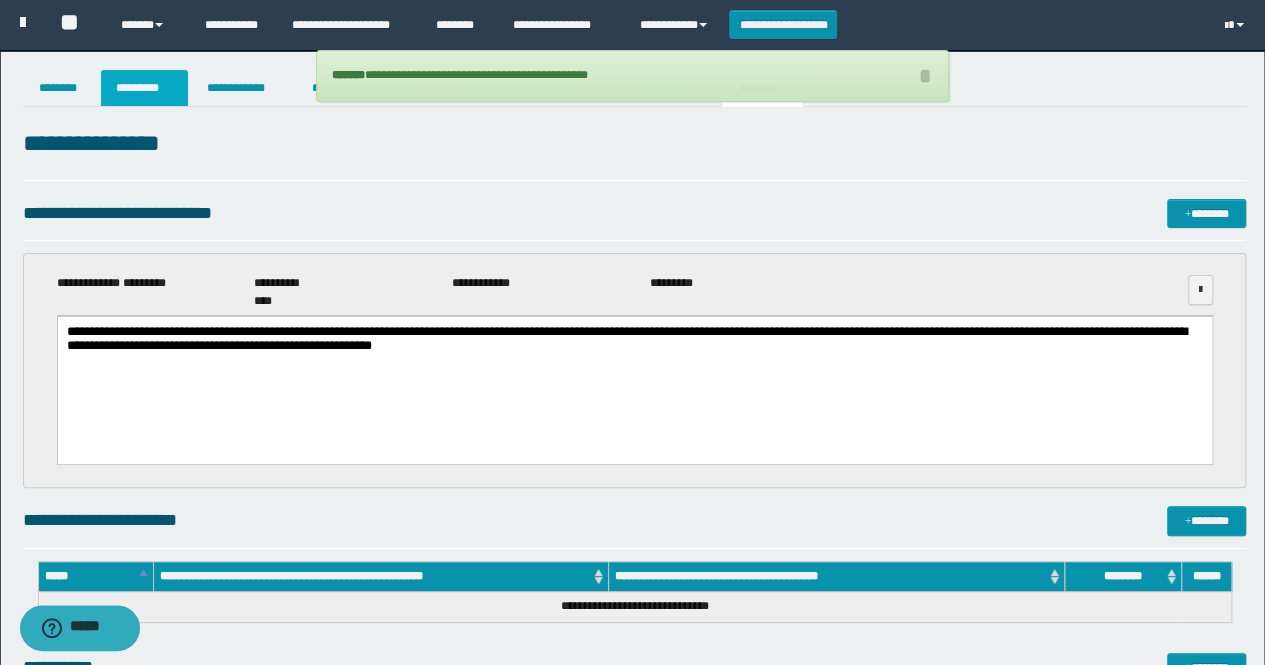 click on "*********" at bounding box center (144, 88) 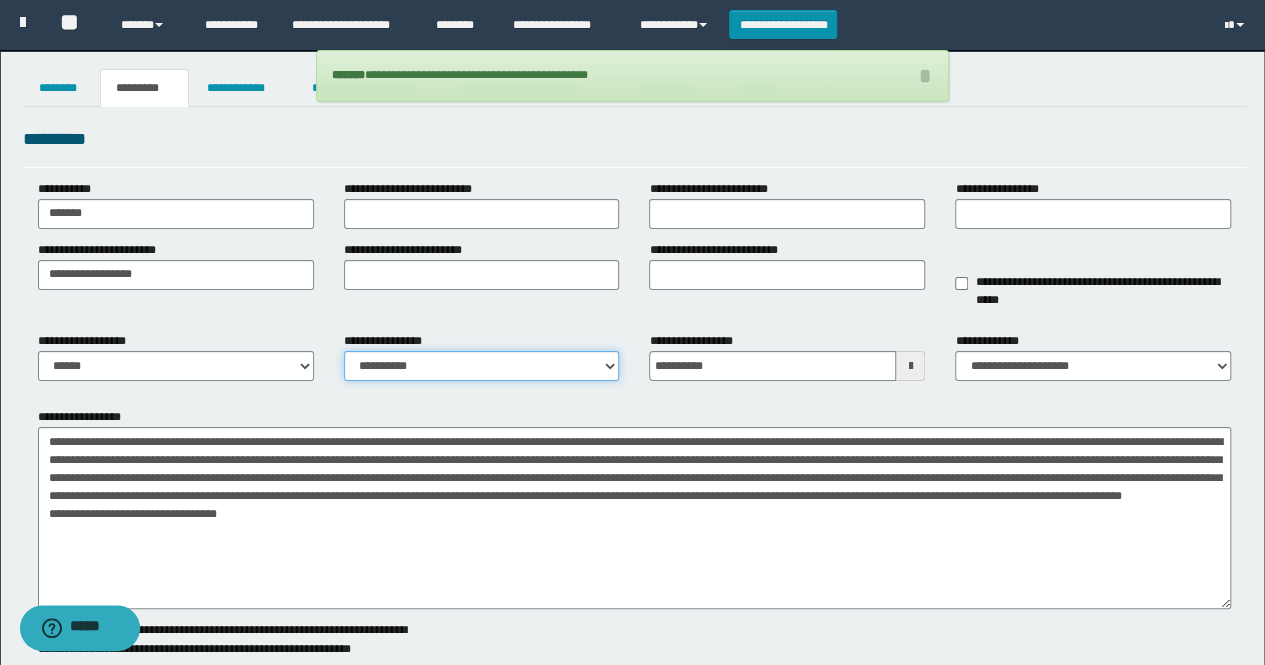 click on "**********" at bounding box center (482, 366) 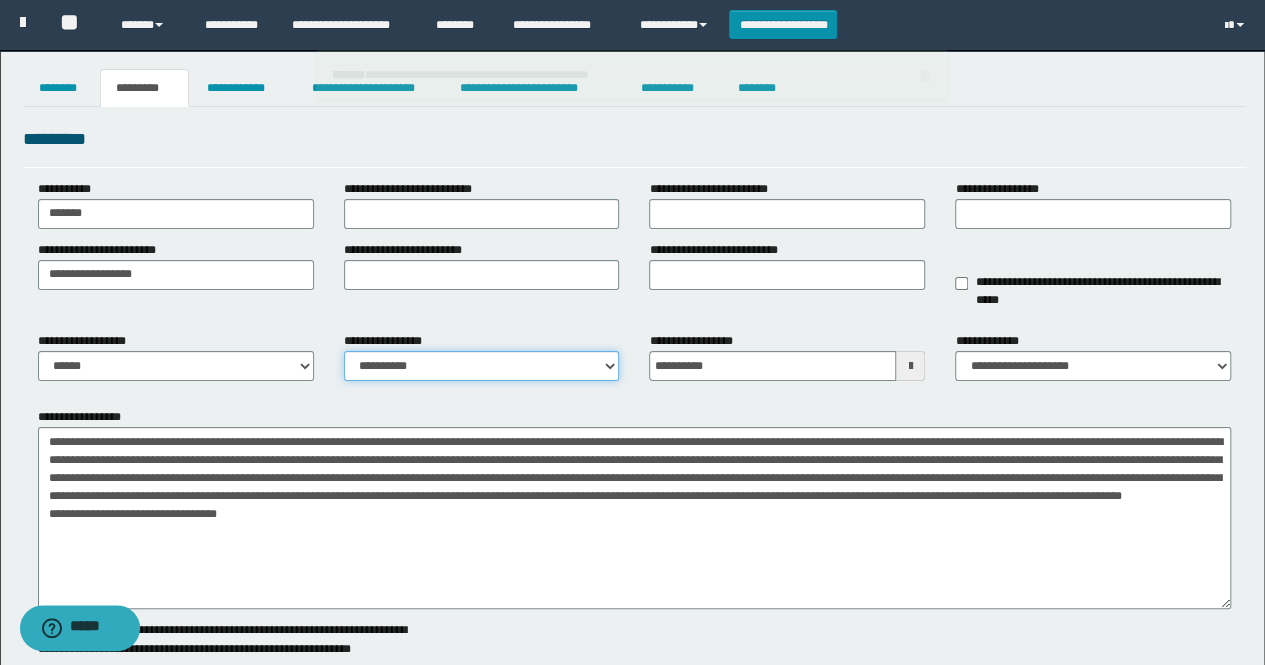 select on "****" 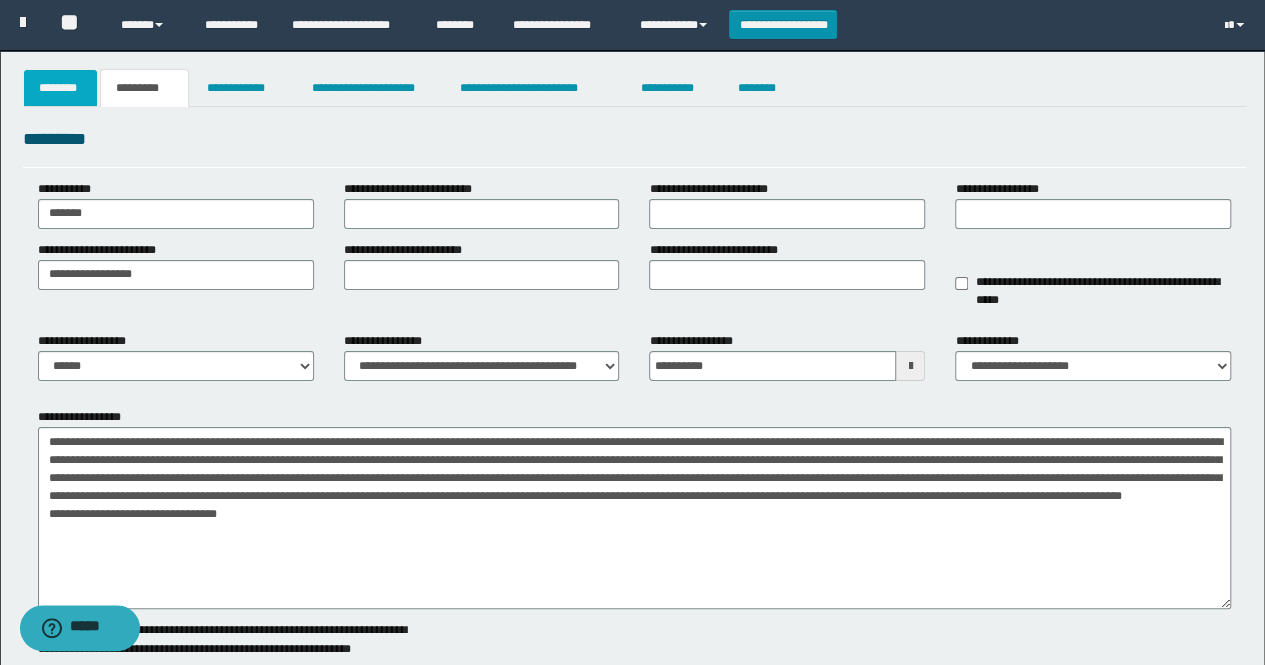 click on "********" at bounding box center (61, 88) 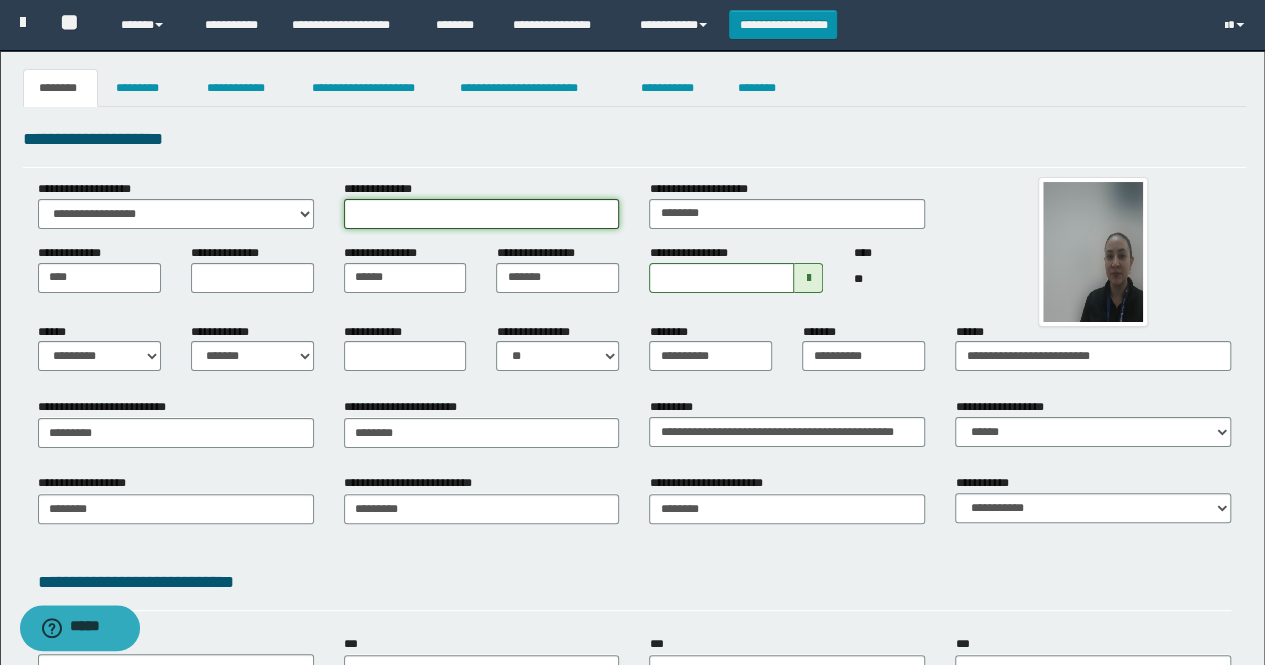 drag, startPoint x: 540, startPoint y: 211, endPoint x: 612, endPoint y: 219, distance: 72.443085 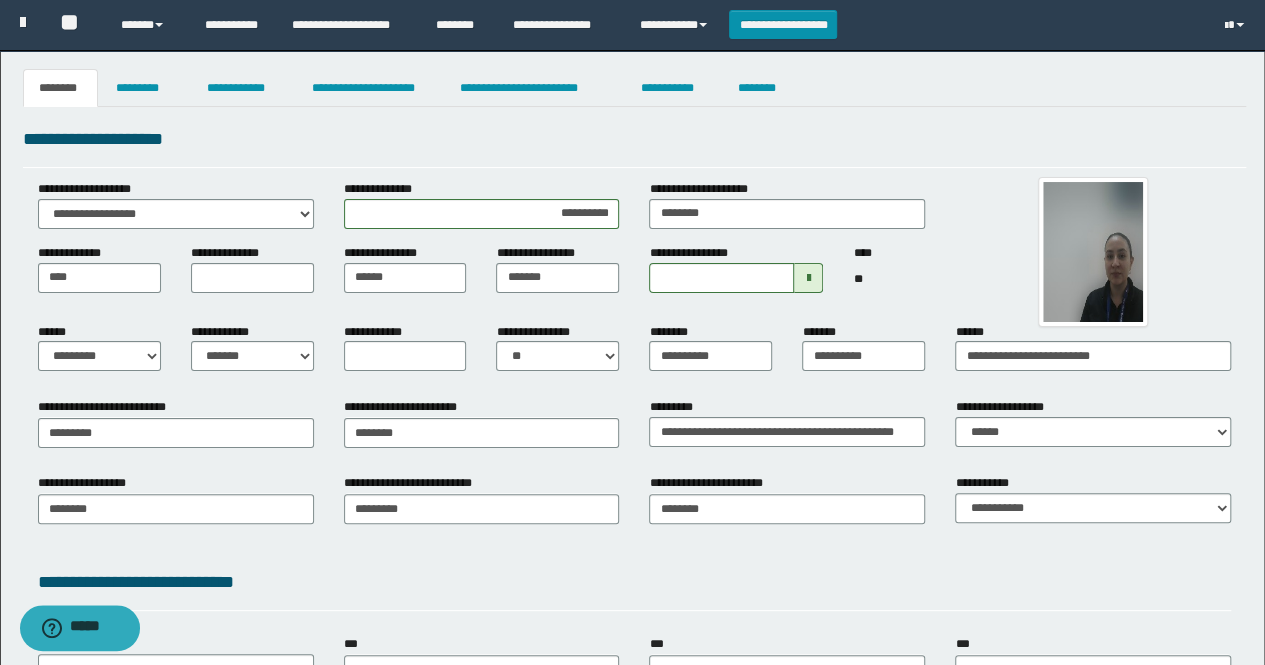click on "**********" at bounding box center (635, 146) 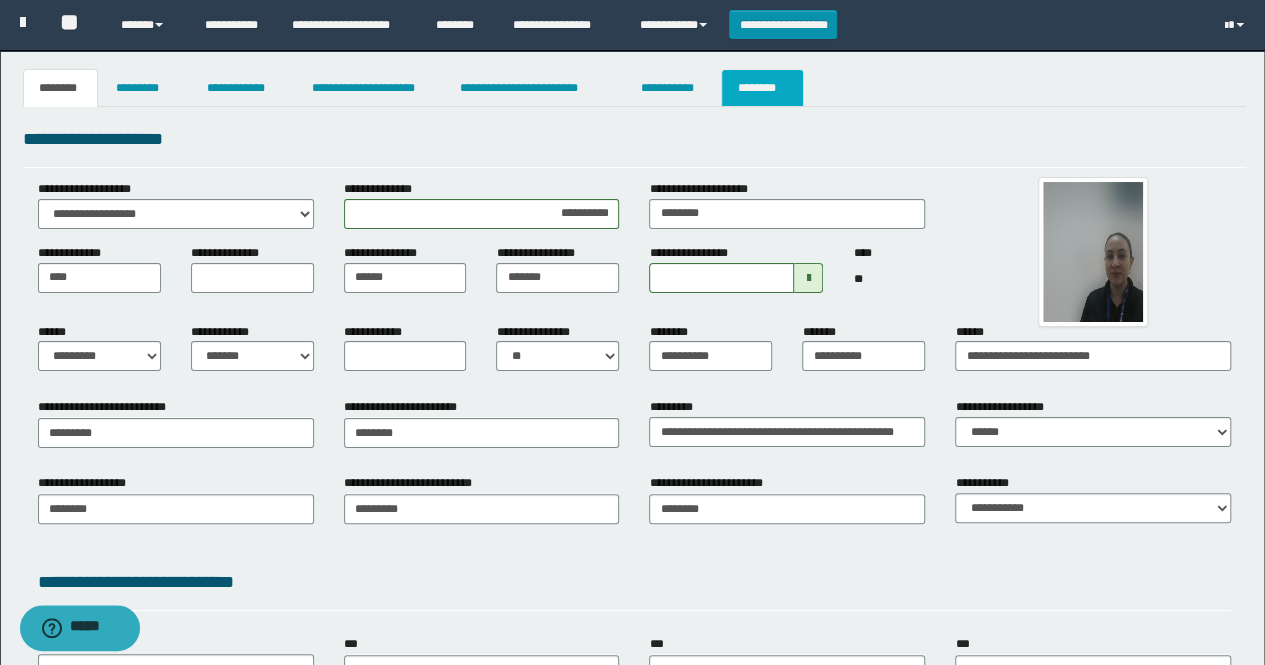 click on "********" at bounding box center [762, 88] 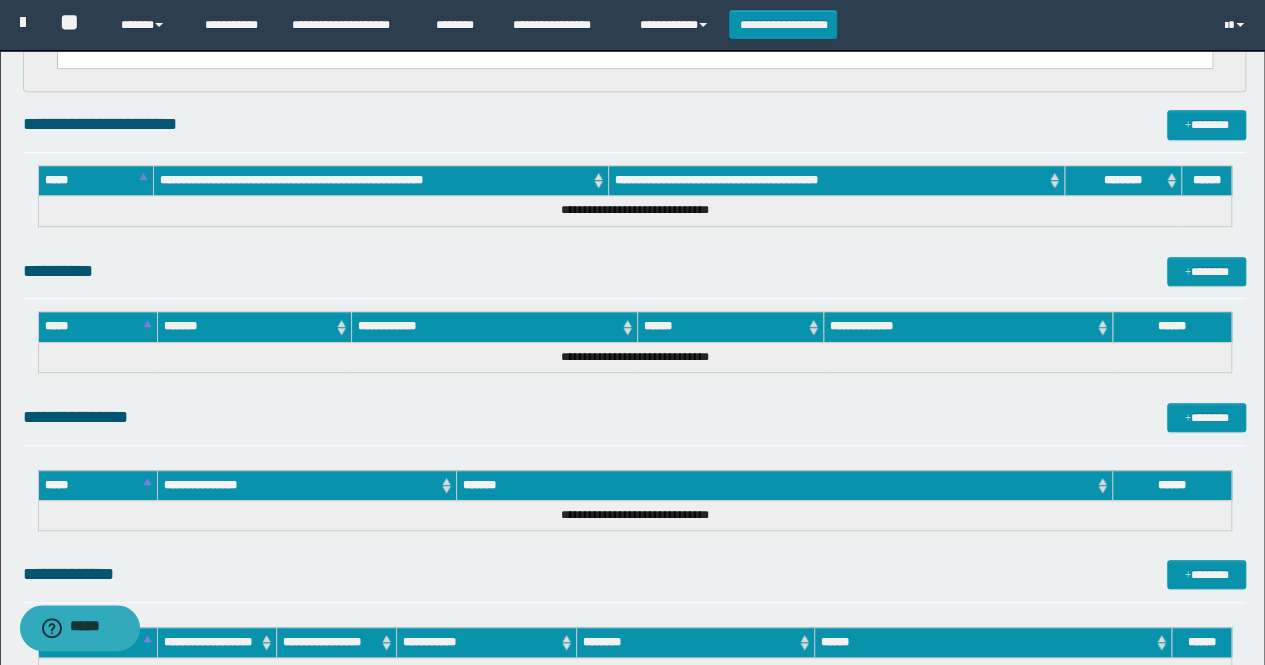 scroll, scrollTop: 683, scrollLeft: 0, axis: vertical 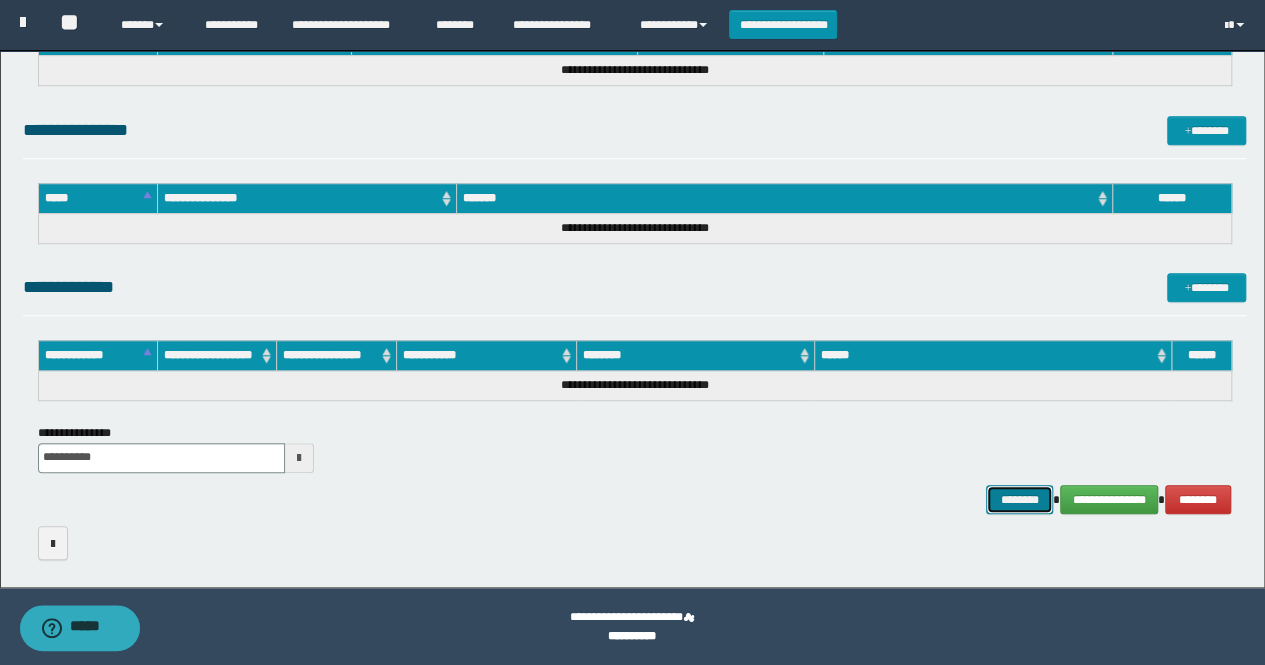 click on "********" at bounding box center [1019, 499] 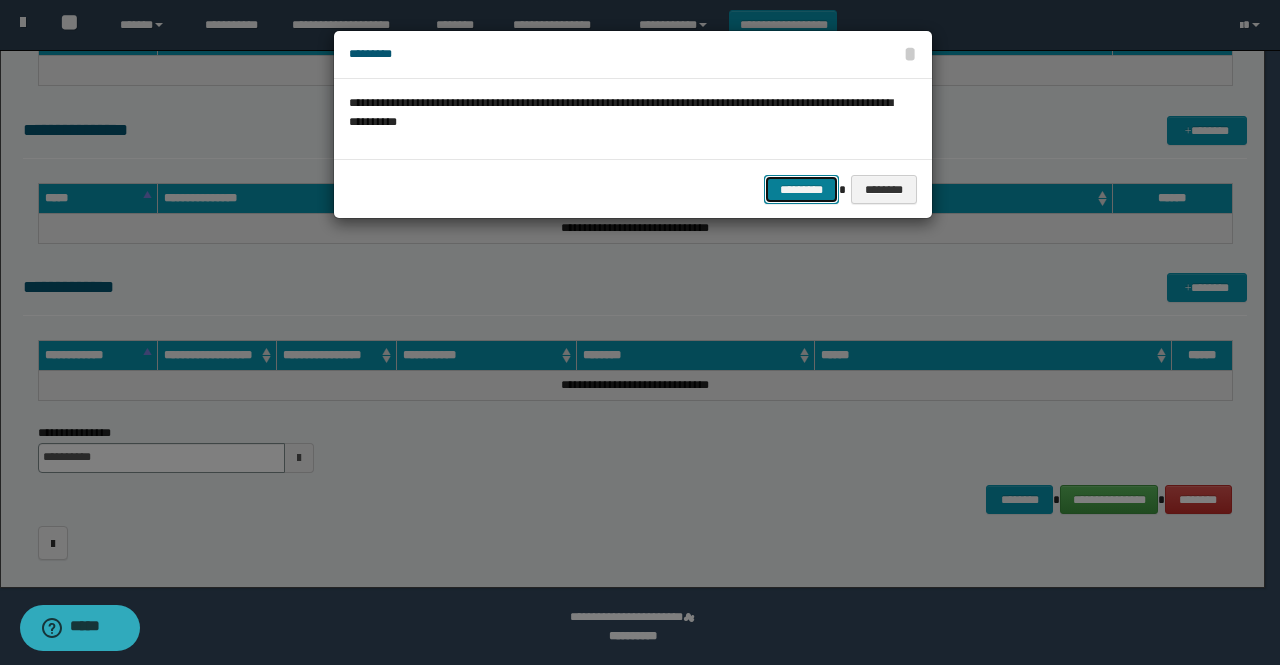 click on "*********" at bounding box center [801, 189] 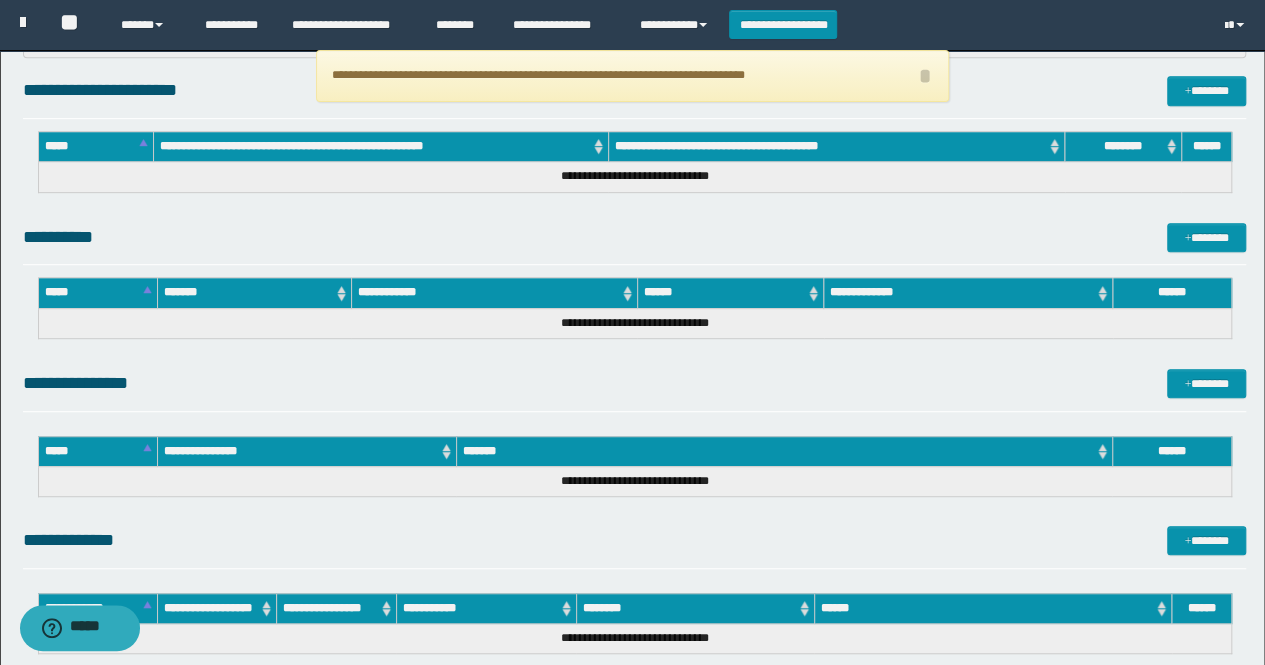 scroll, scrollTop: 0, scrollLeft: 0, axis: both 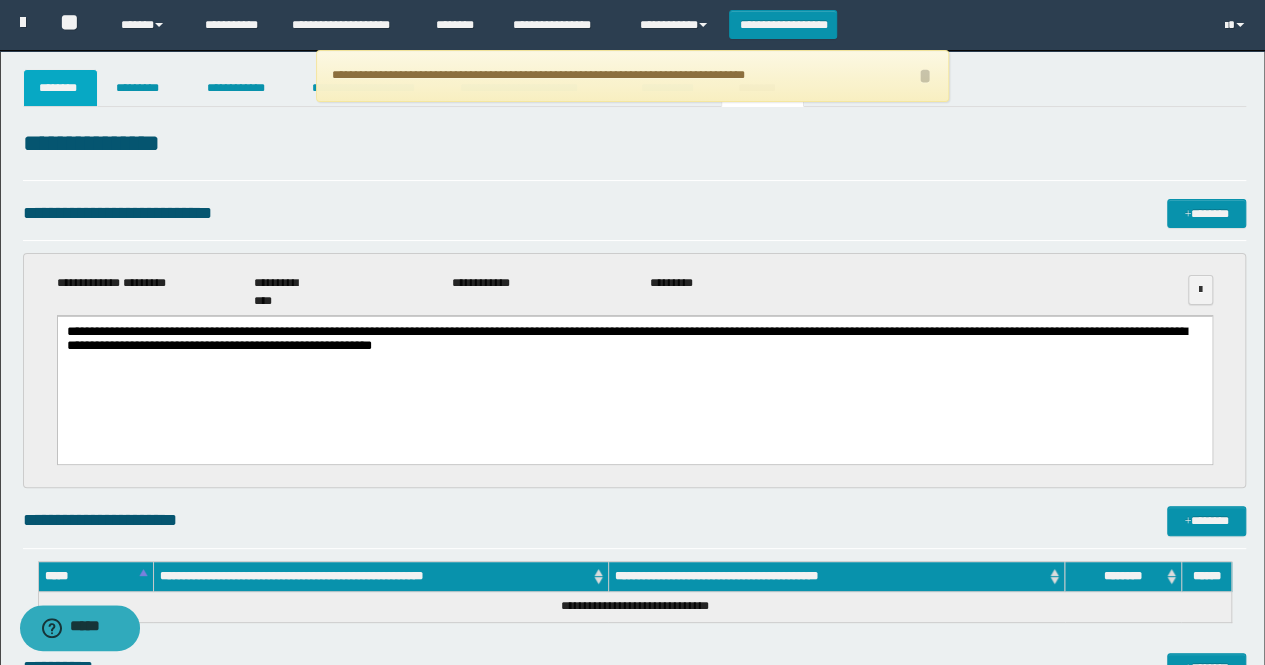 click on "********" at bounding box center [61, 88] 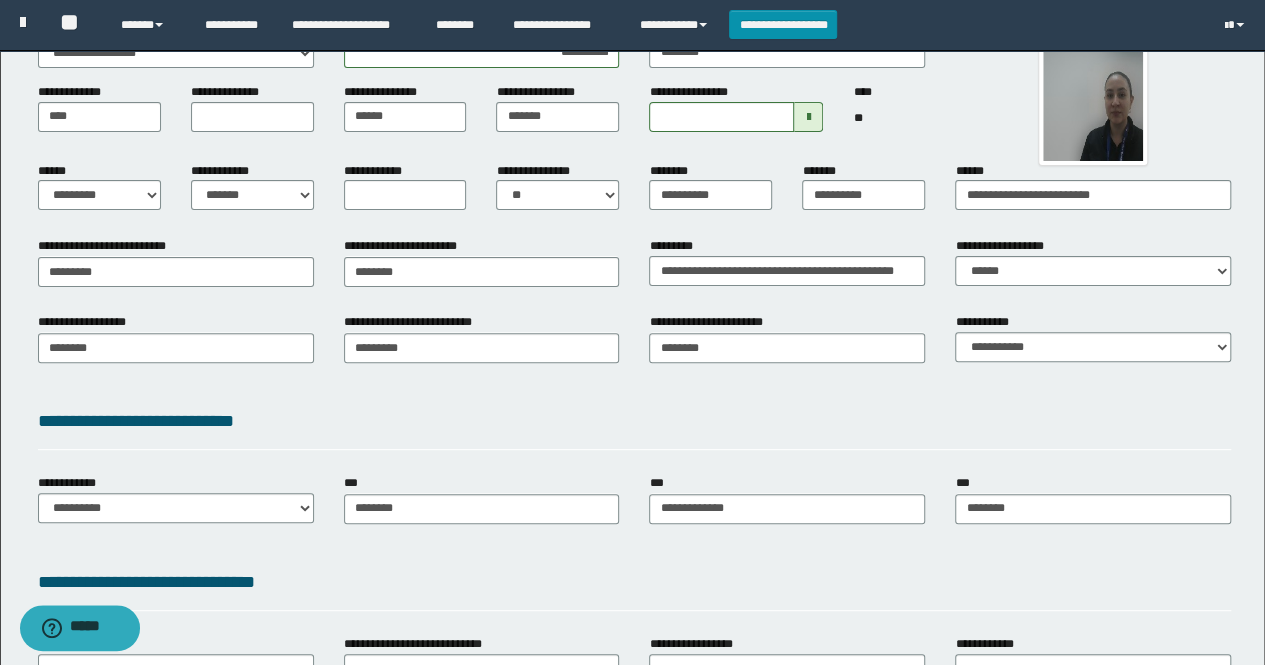 scroll, scrollTop: 300, scrollLeft: 0, axis: vertical 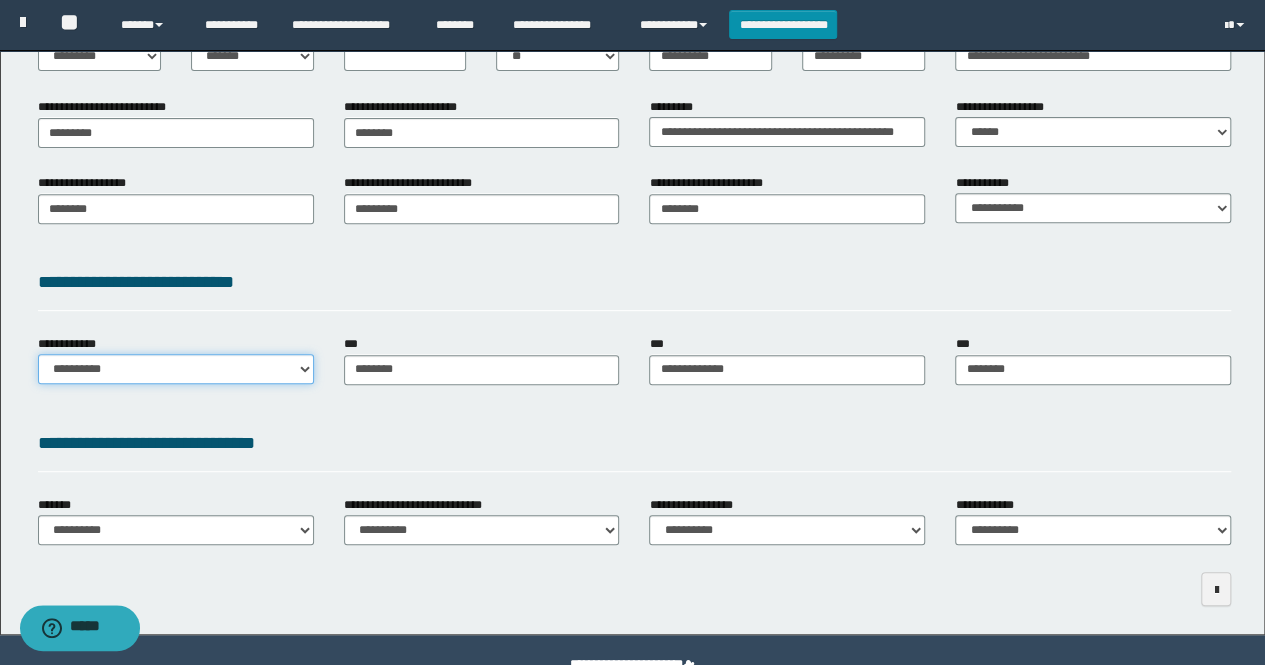 click on "**********" at bounding box center (176, 369) 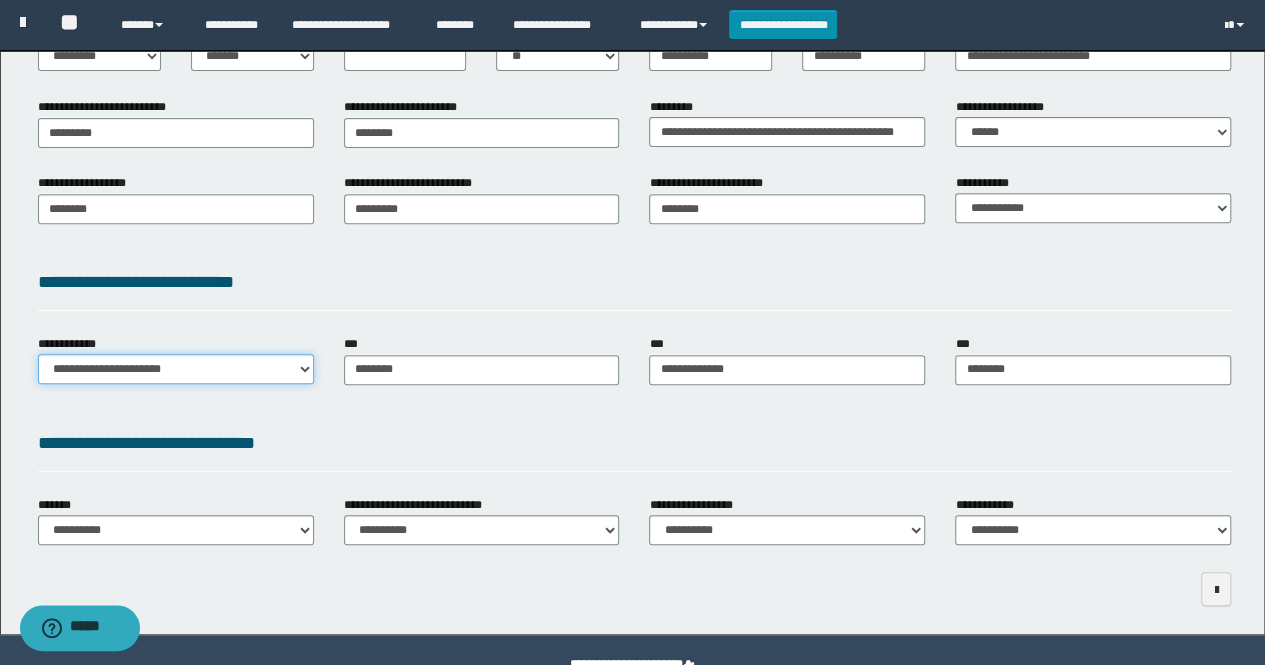 click on "**********" at bounding box center (176, 369) 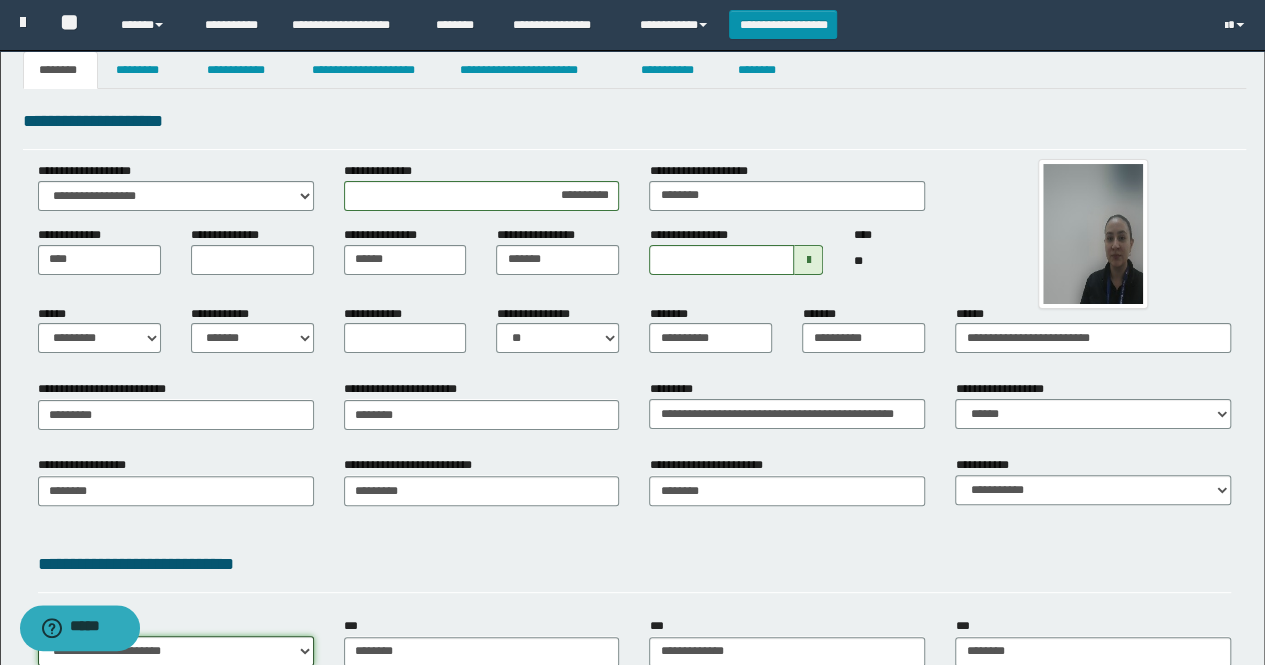 scroll, scrollTop: 0, scrollLeft: 0, axis: both 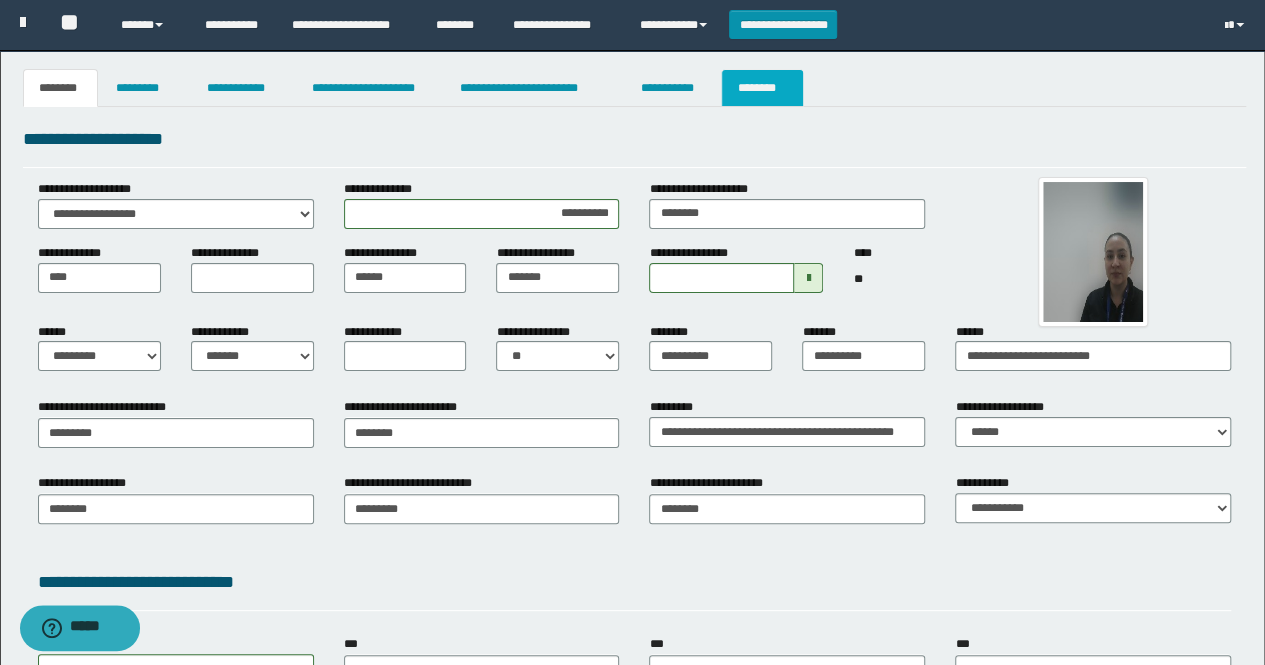 click on "********" at bounding box center (762, 88) 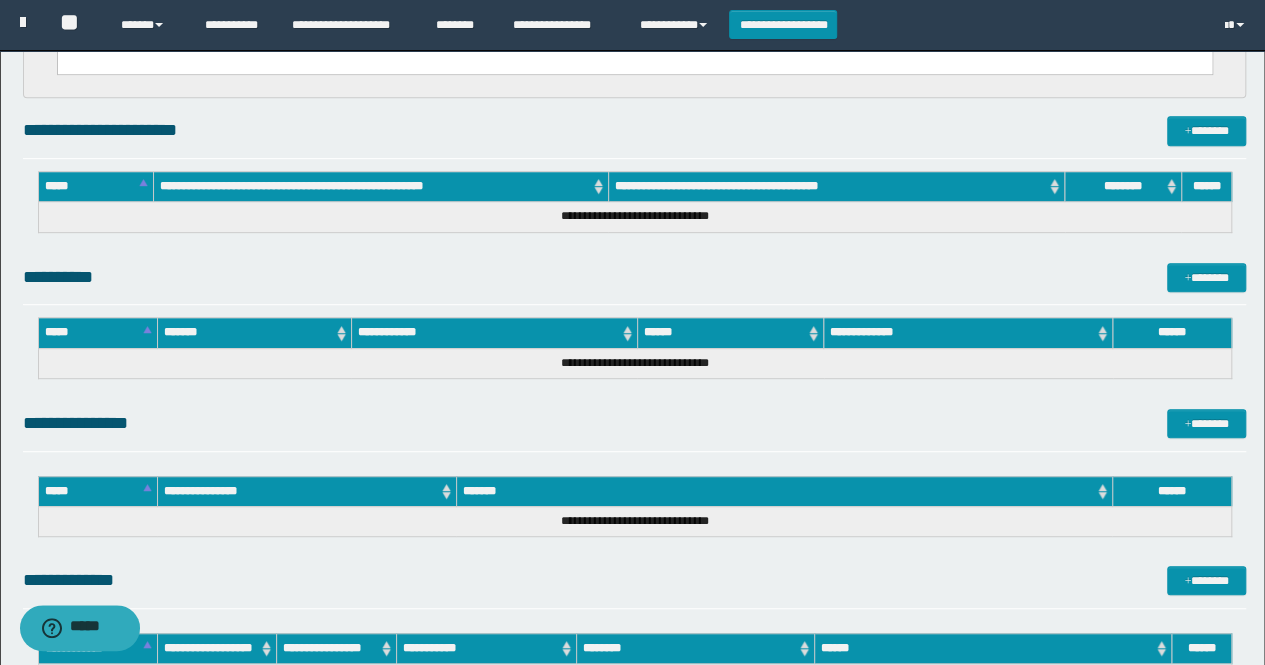 scroll, scrollTop: 683, scrollLeft: 0, axis: vertical 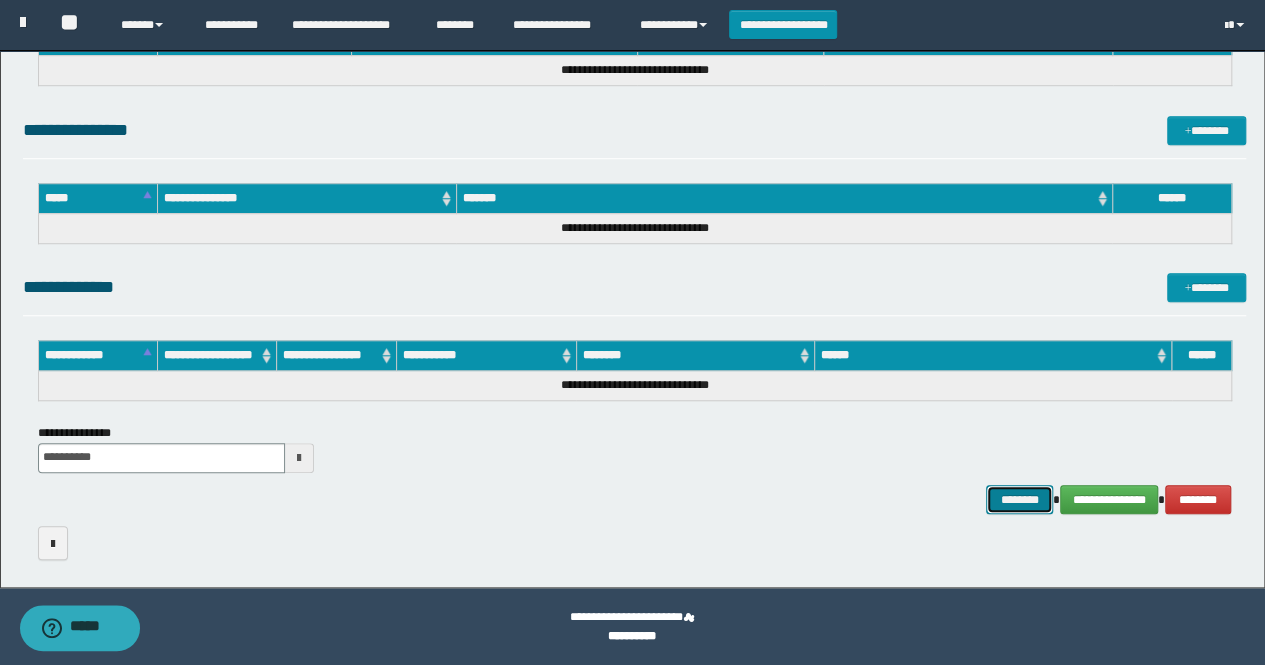 click on "********" at bounding box center [1019, 499] 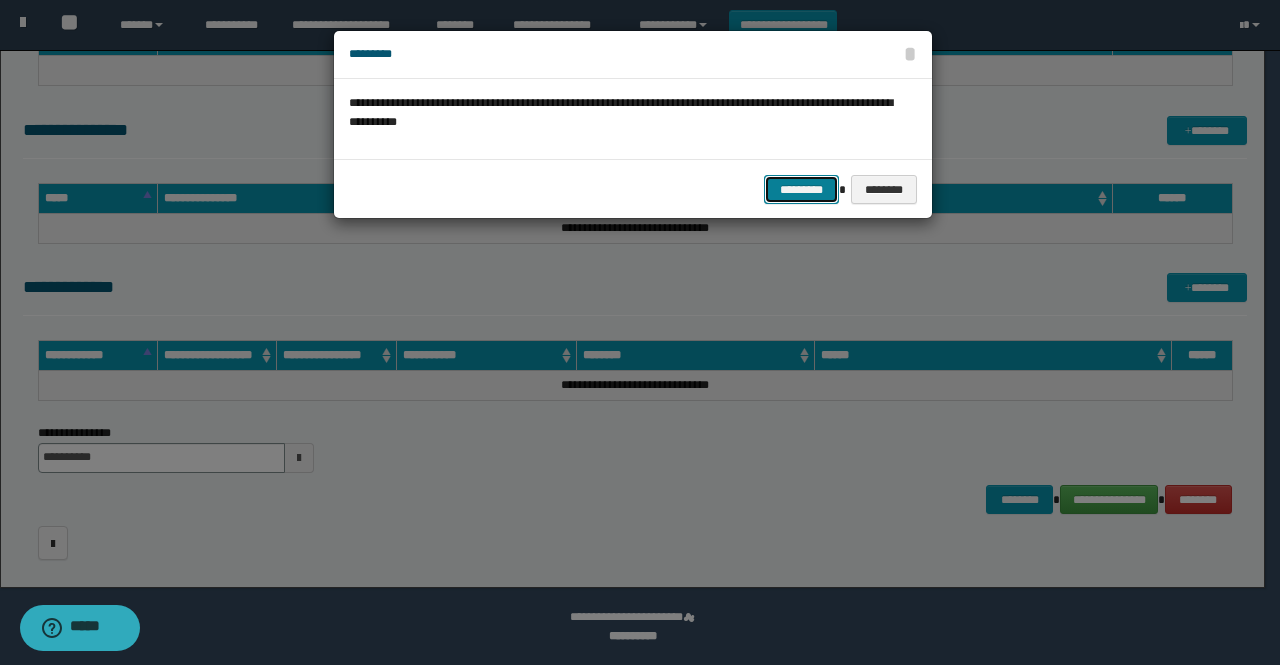 click on "*********" at bounding box center (801, 189) 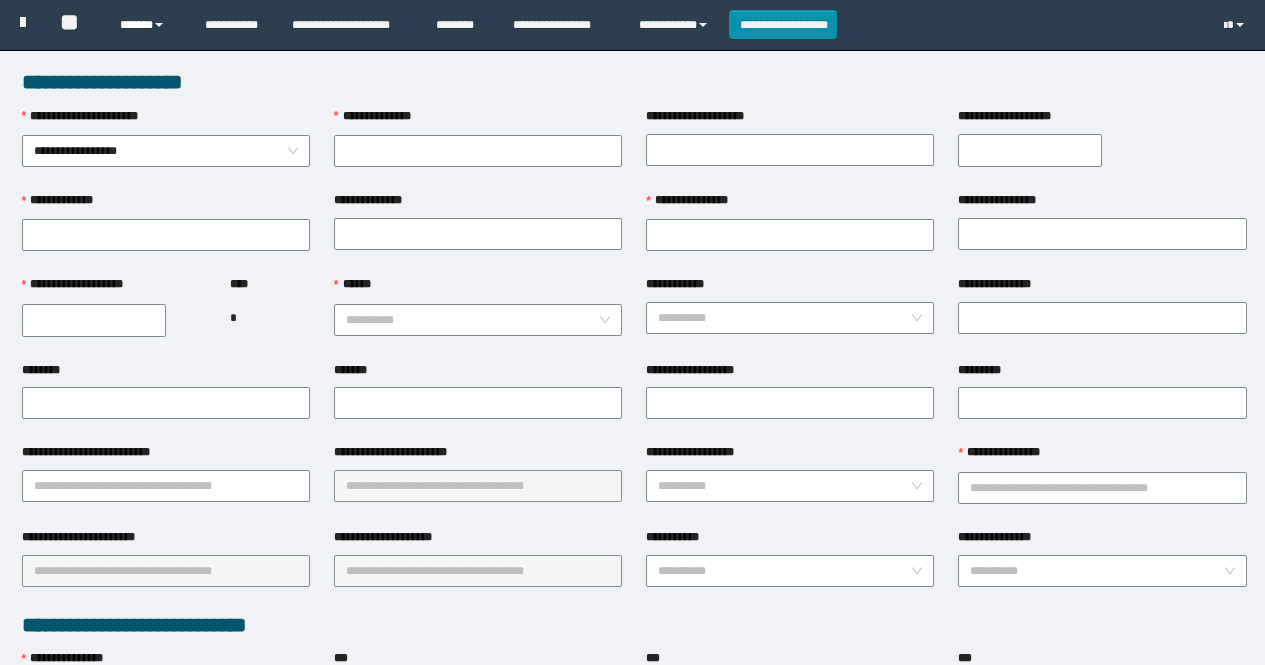 scroll, scrollTop: 0, scrollLeft: 0, axis: both 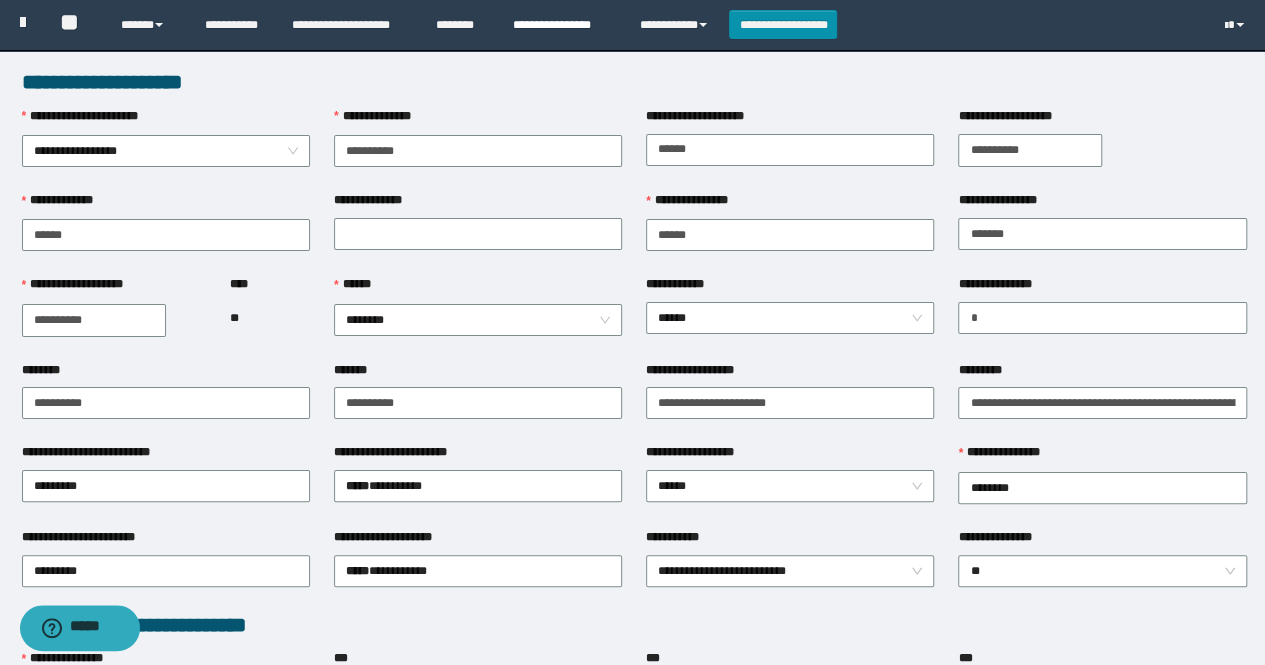 click on "**********" at bounding box center [561, 25] 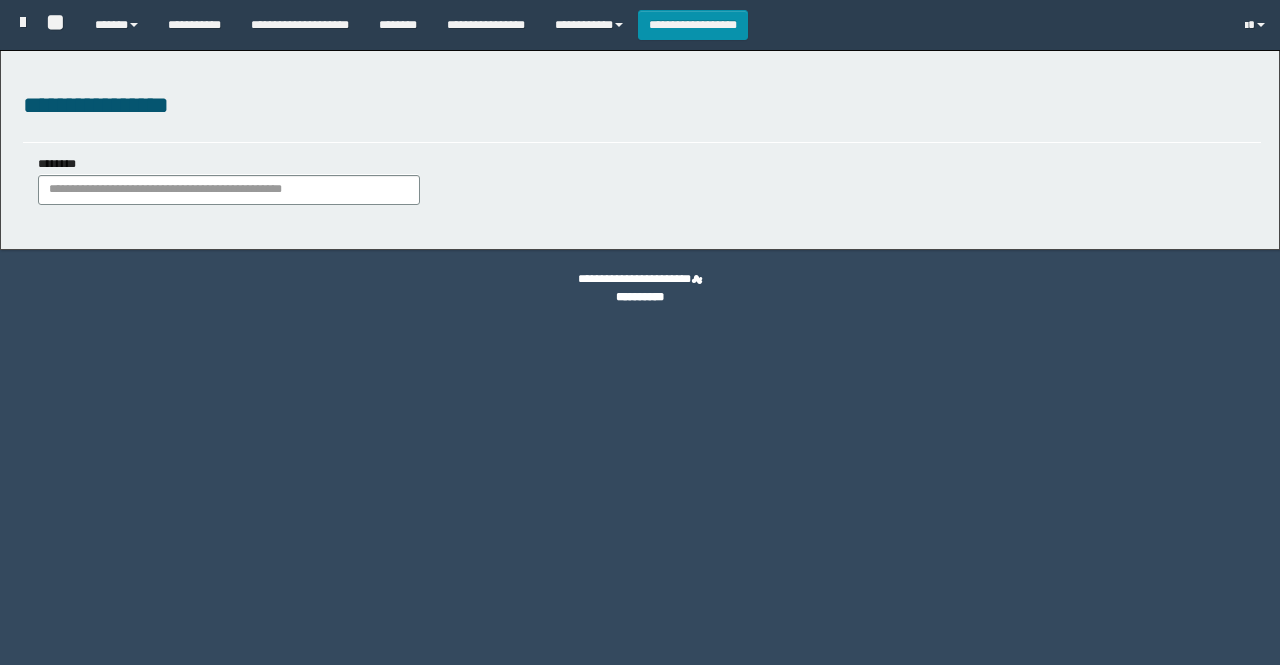 scroll, scrollTop: 0, scrollLeft: 0, axis: both 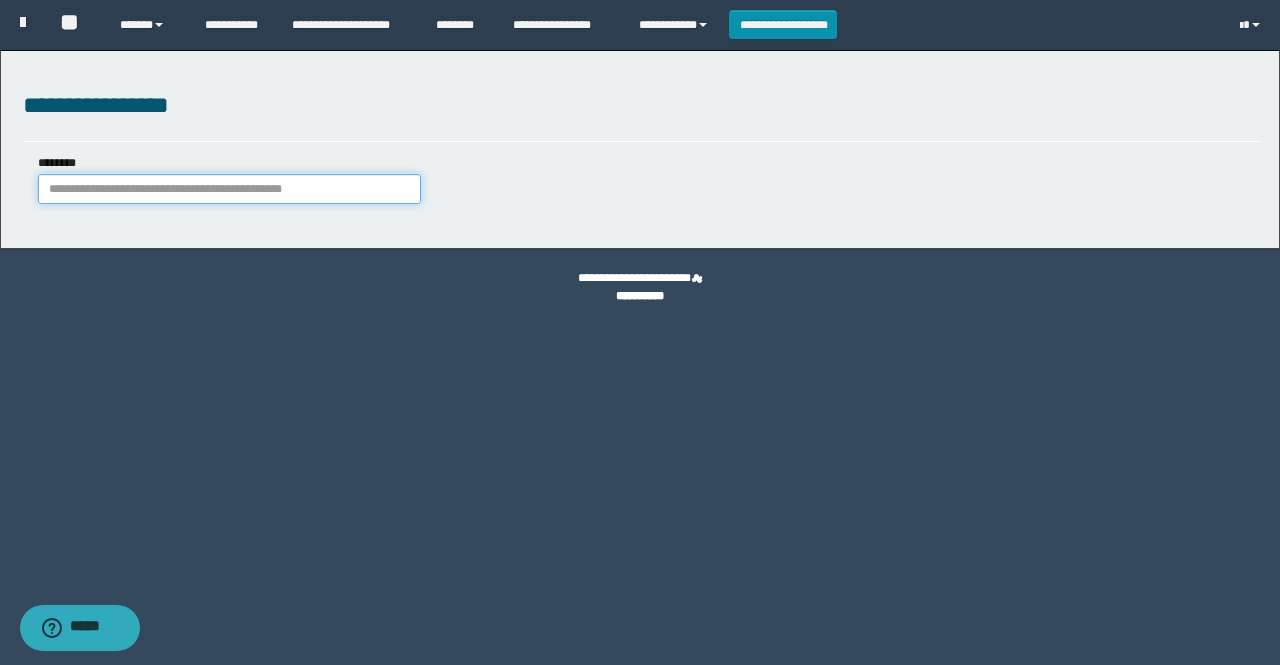 click on "********" at bounding box center [229, 189] 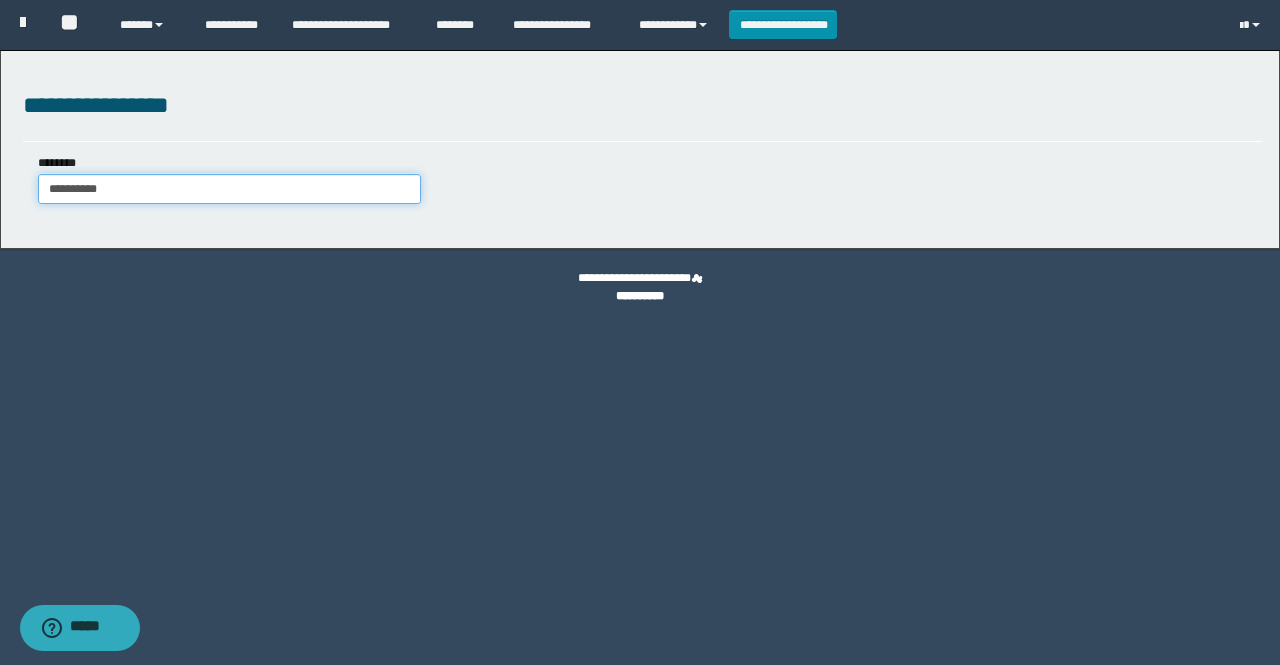 type on "**********" 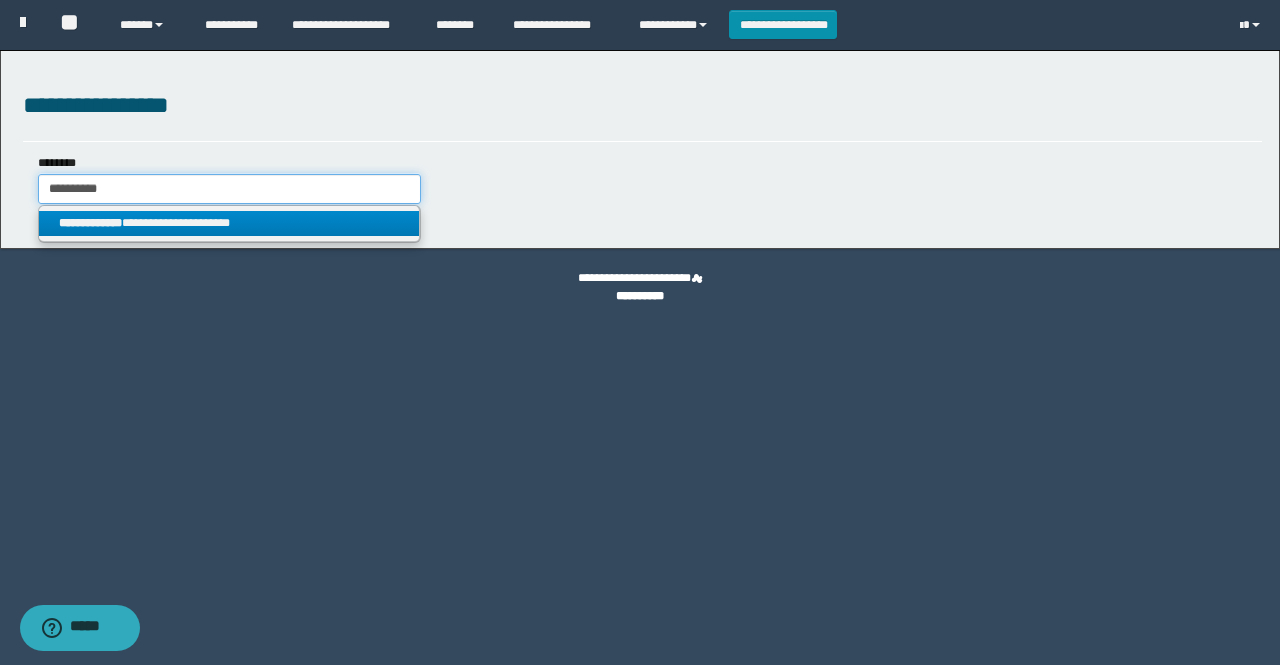 type on "**********" 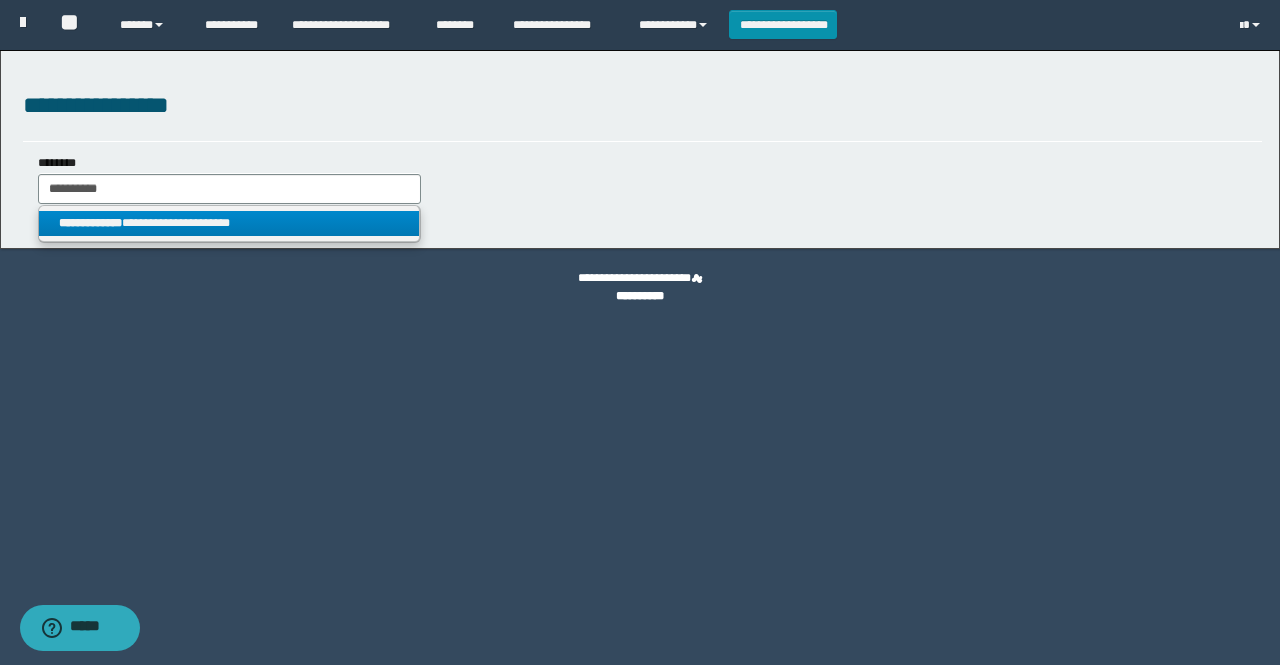 click on "**********" at bounding box center [229, 223] 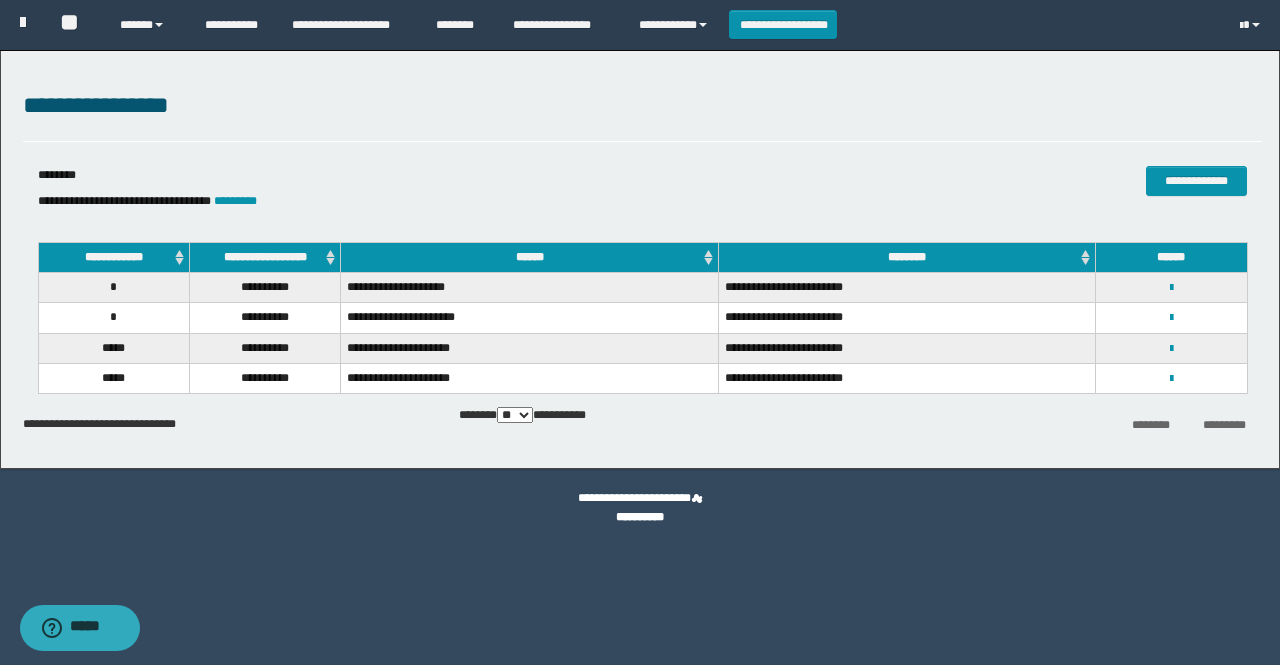 click on "**********" at bounding box center (1171, 378) 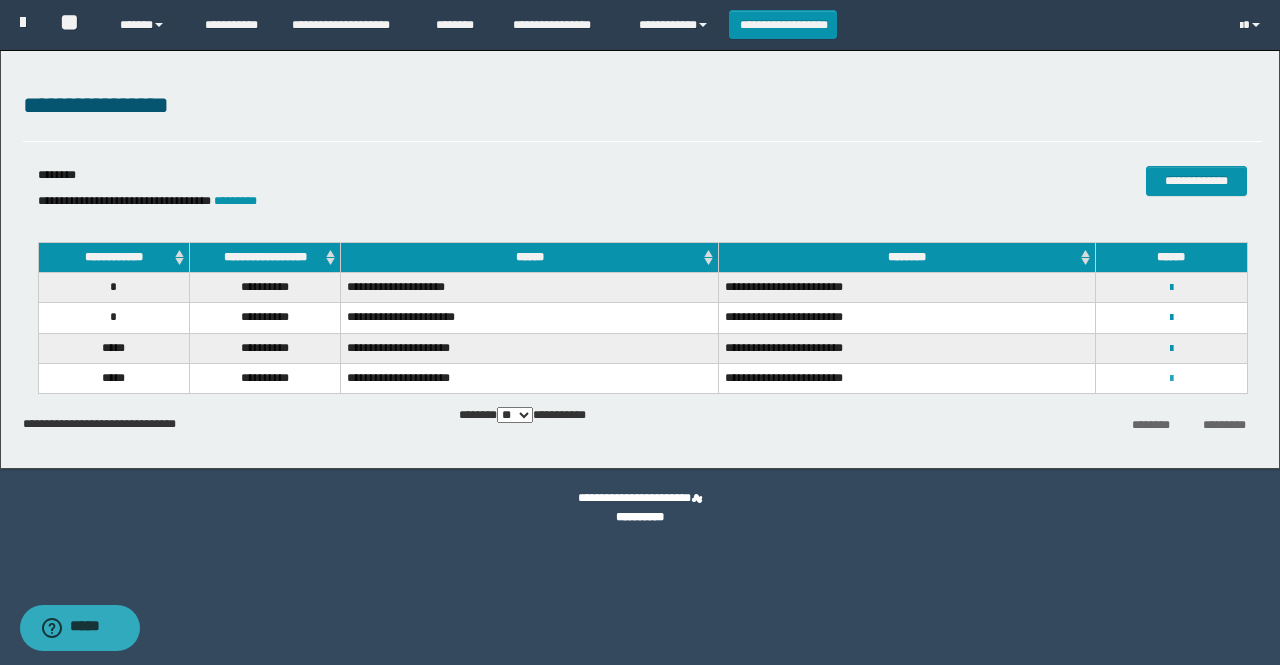 click at bounding box center (1171, 379) 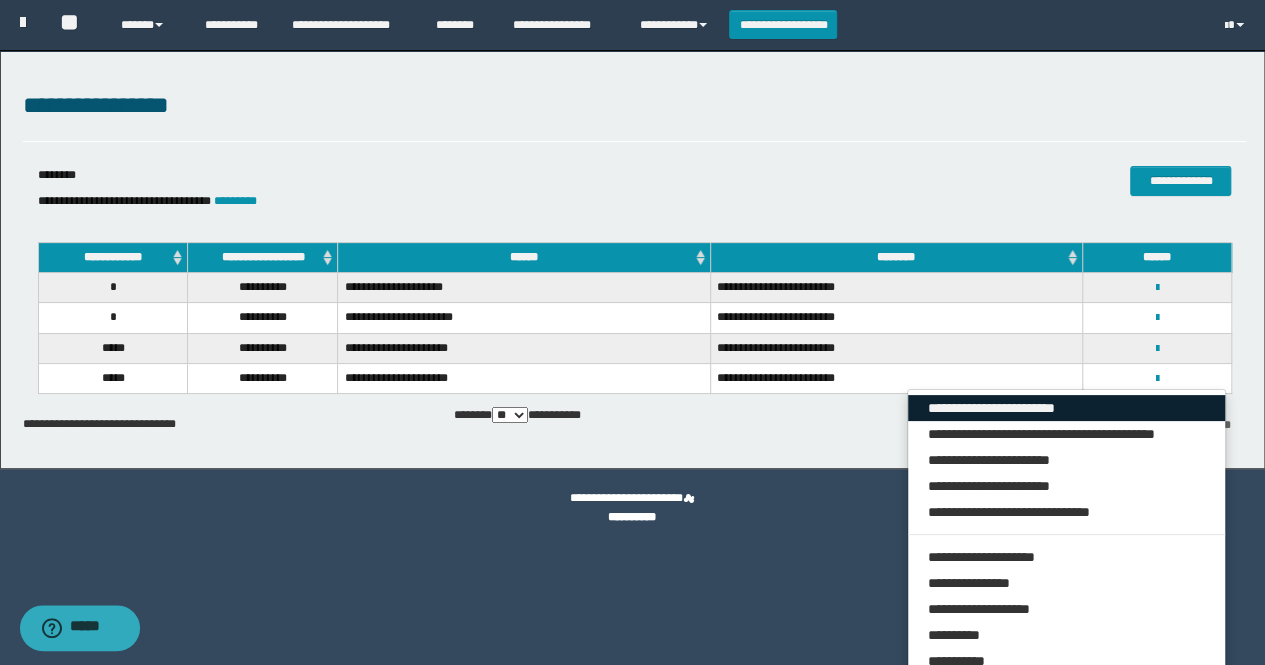 click on "**********" at bounding box center [1067, 408] 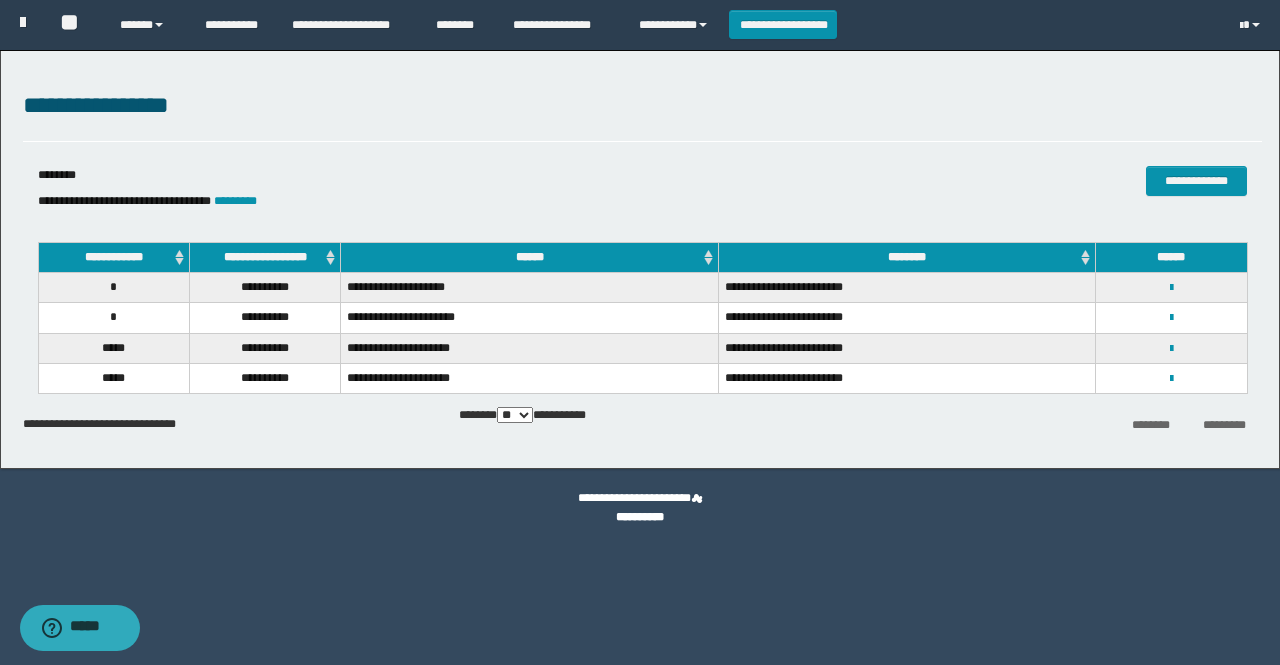 click on "**********" at bounding box center [1171, 378] 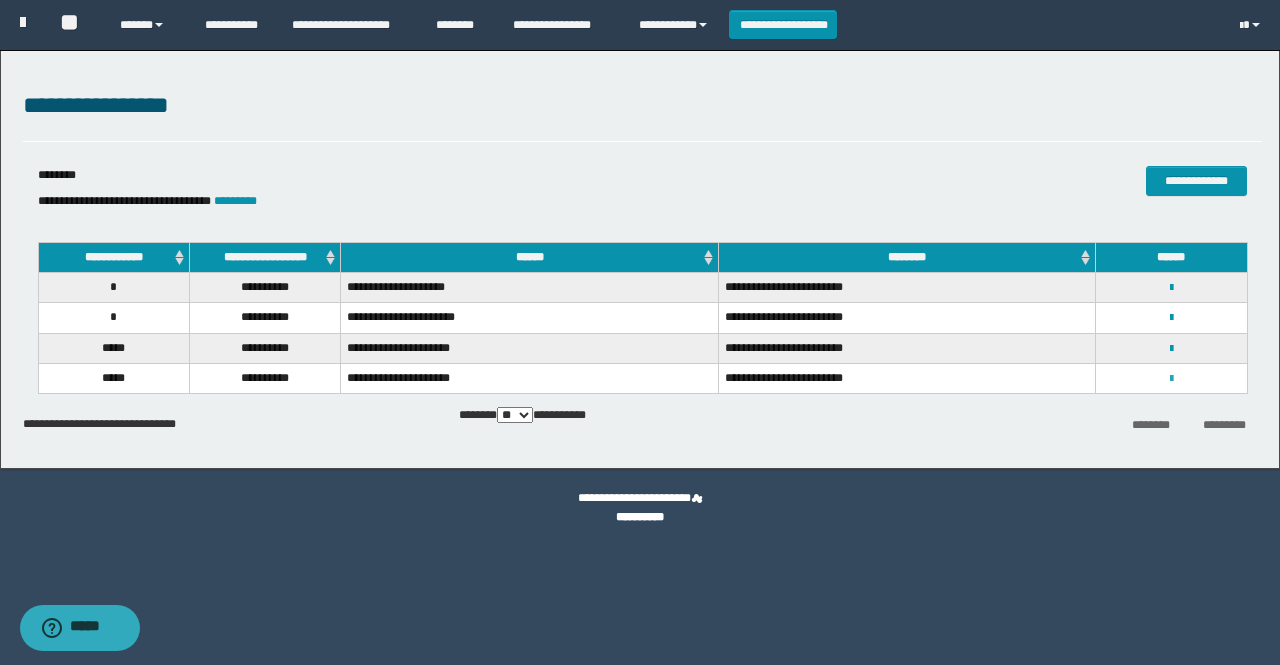 click at bounding box center [1171, 379] 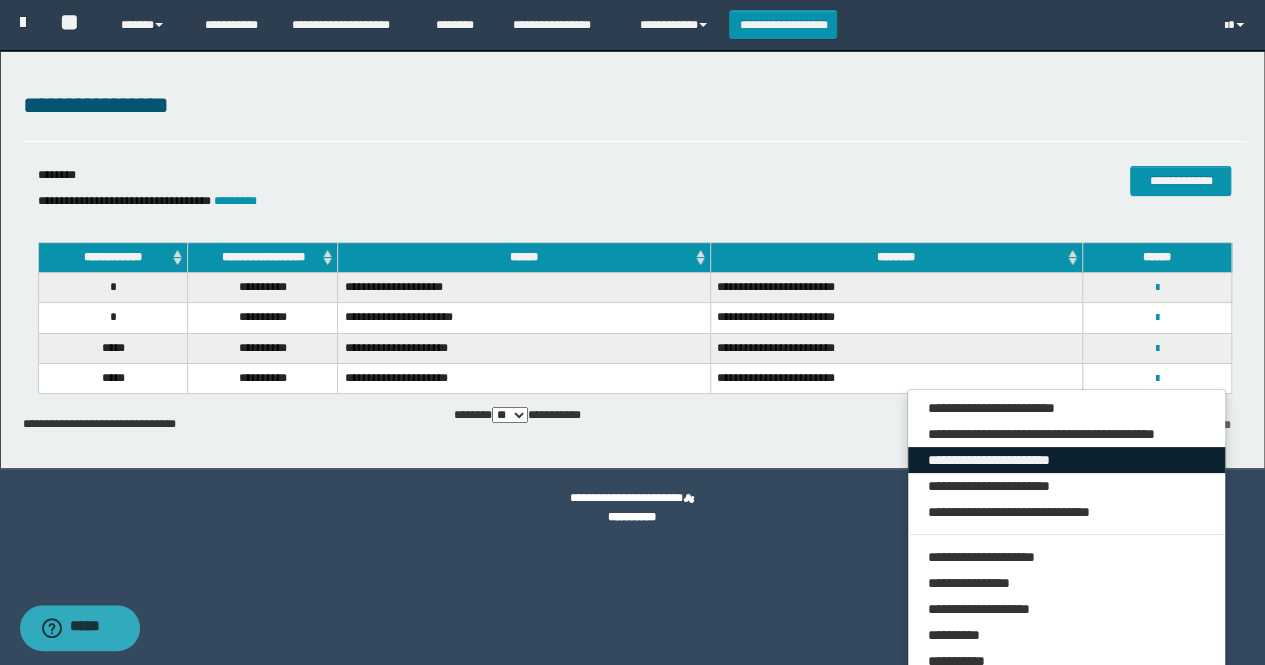 click on "**********" at bounding box center [1067, 460] 